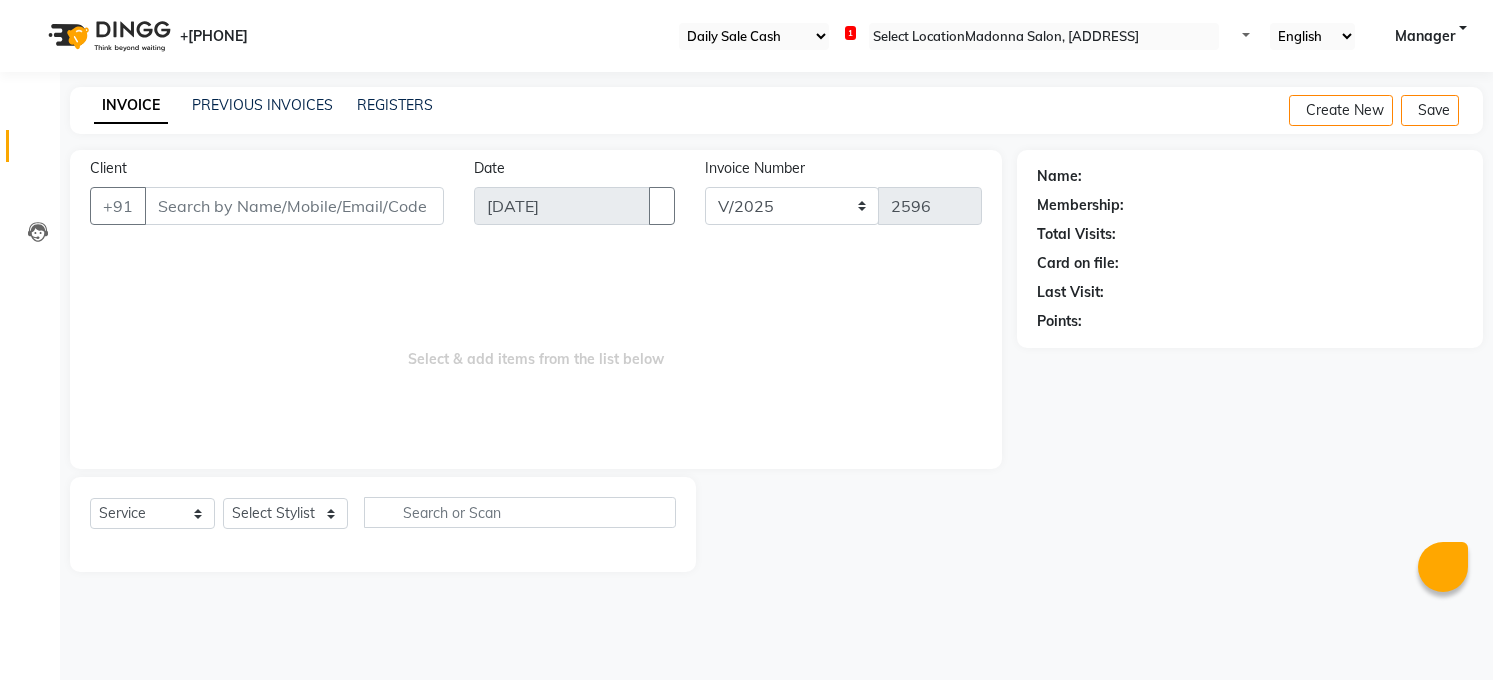 scroll, scrollTop: 0, scrollLeft: 0, axis: both 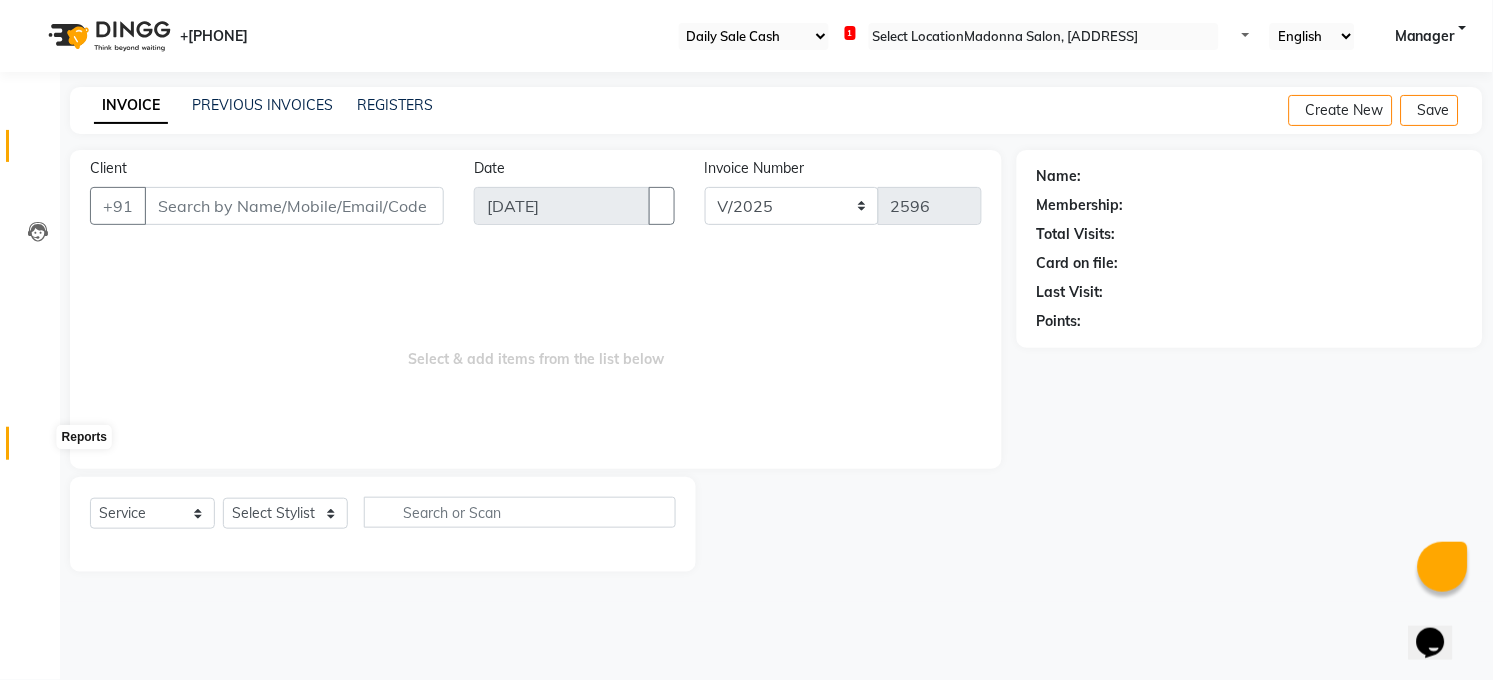 click at bounding box center [38, 448] 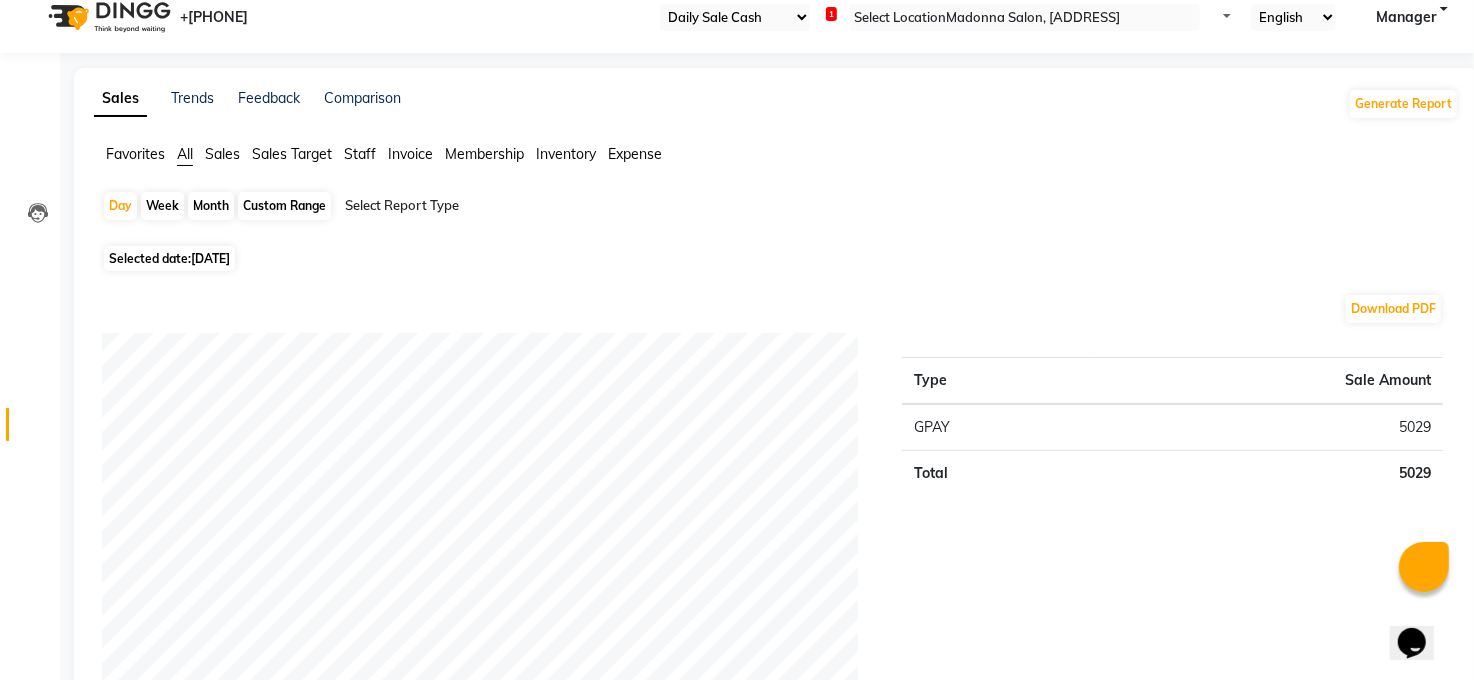 scroll, scrollTop: 0, scrollLeft: 0, axis: both 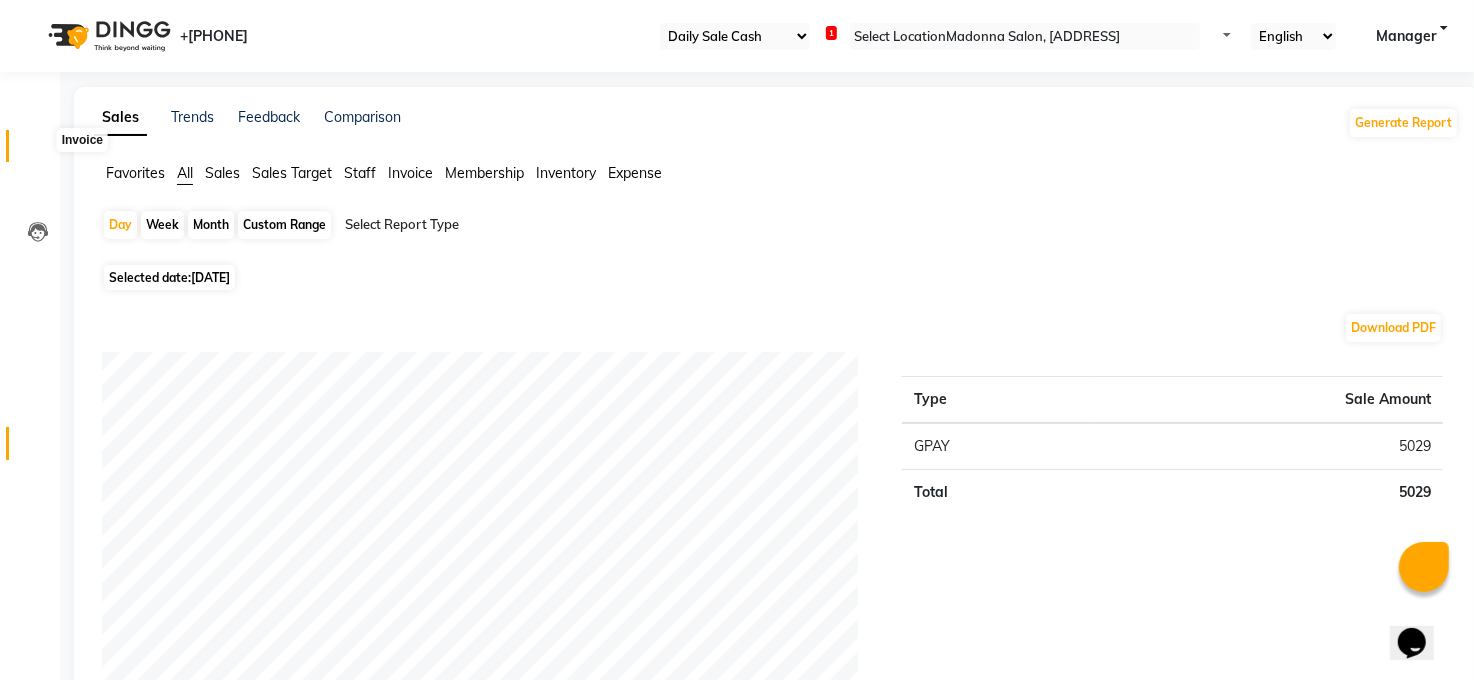 click at bounding box center (38, 151) 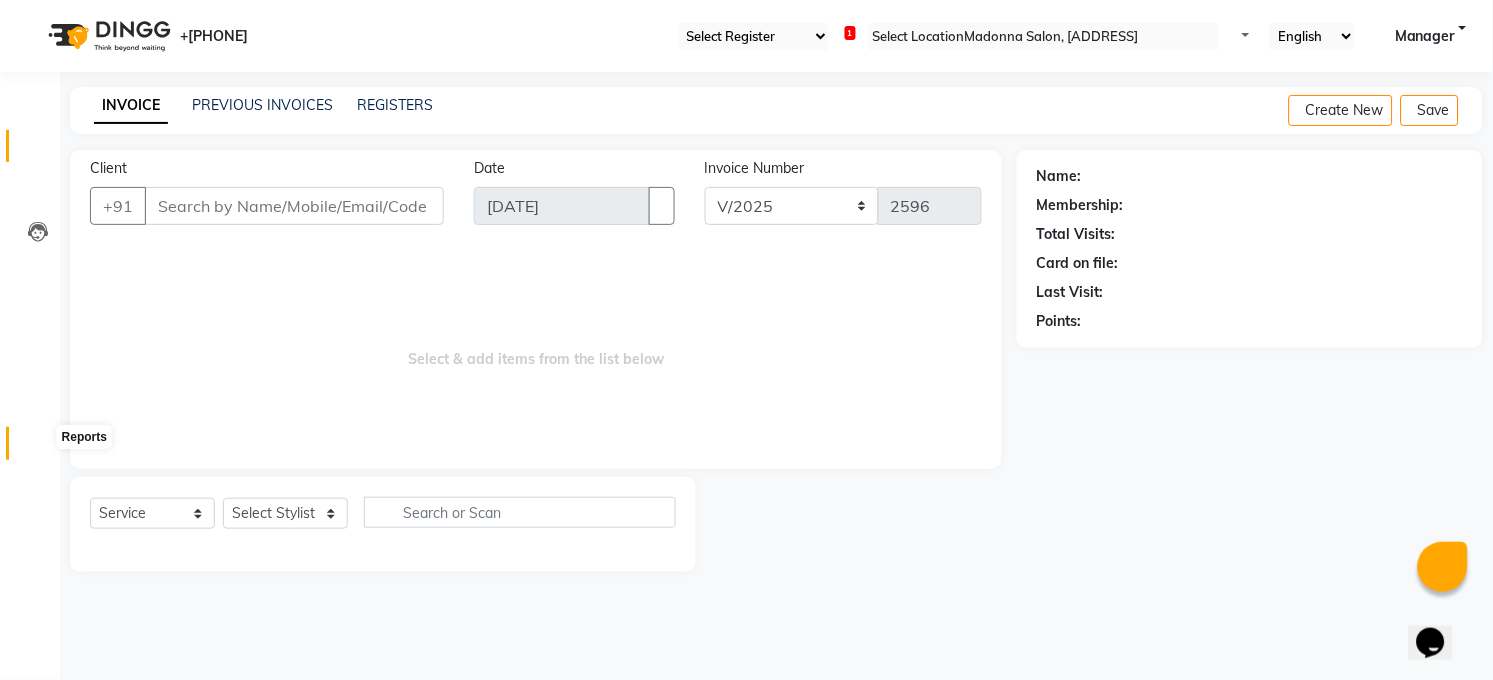 click at bounding box center [38, 448] 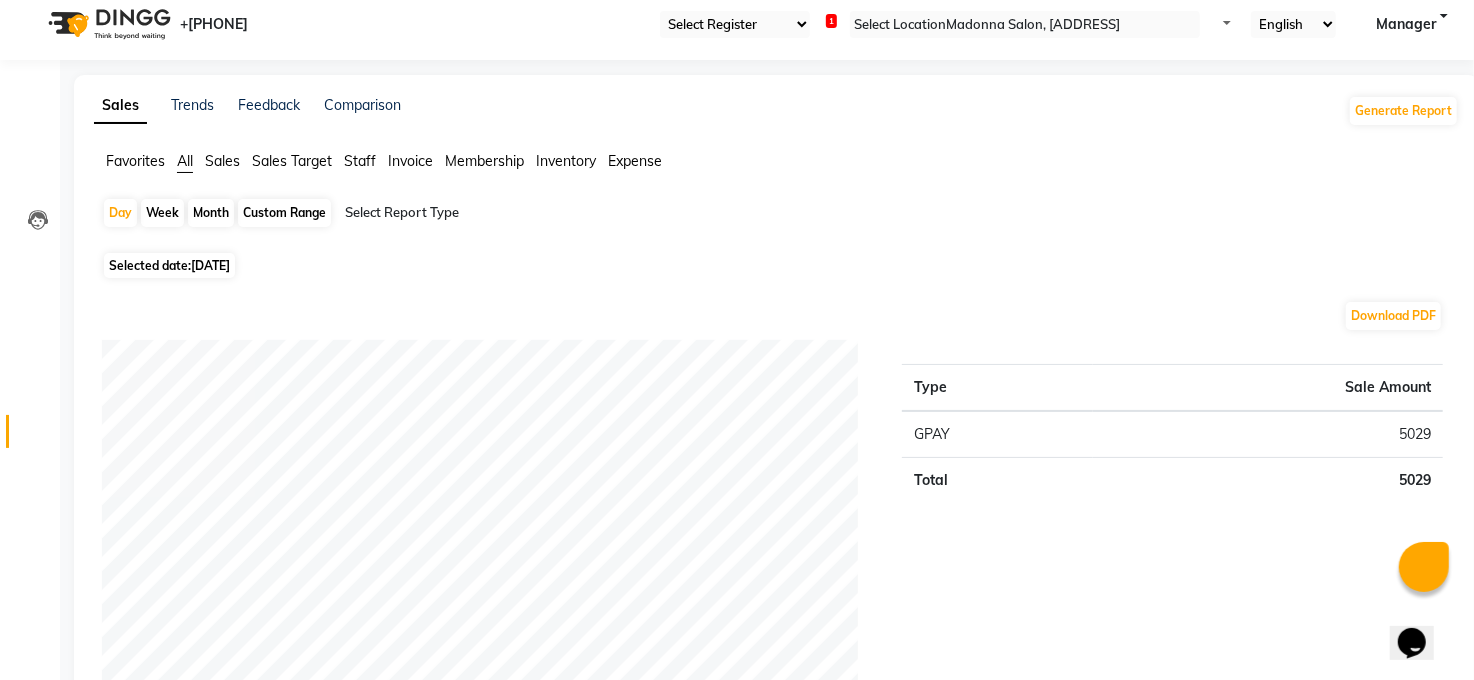 scroll, scrollTop: 0, scrollLeft: 0, axis: both 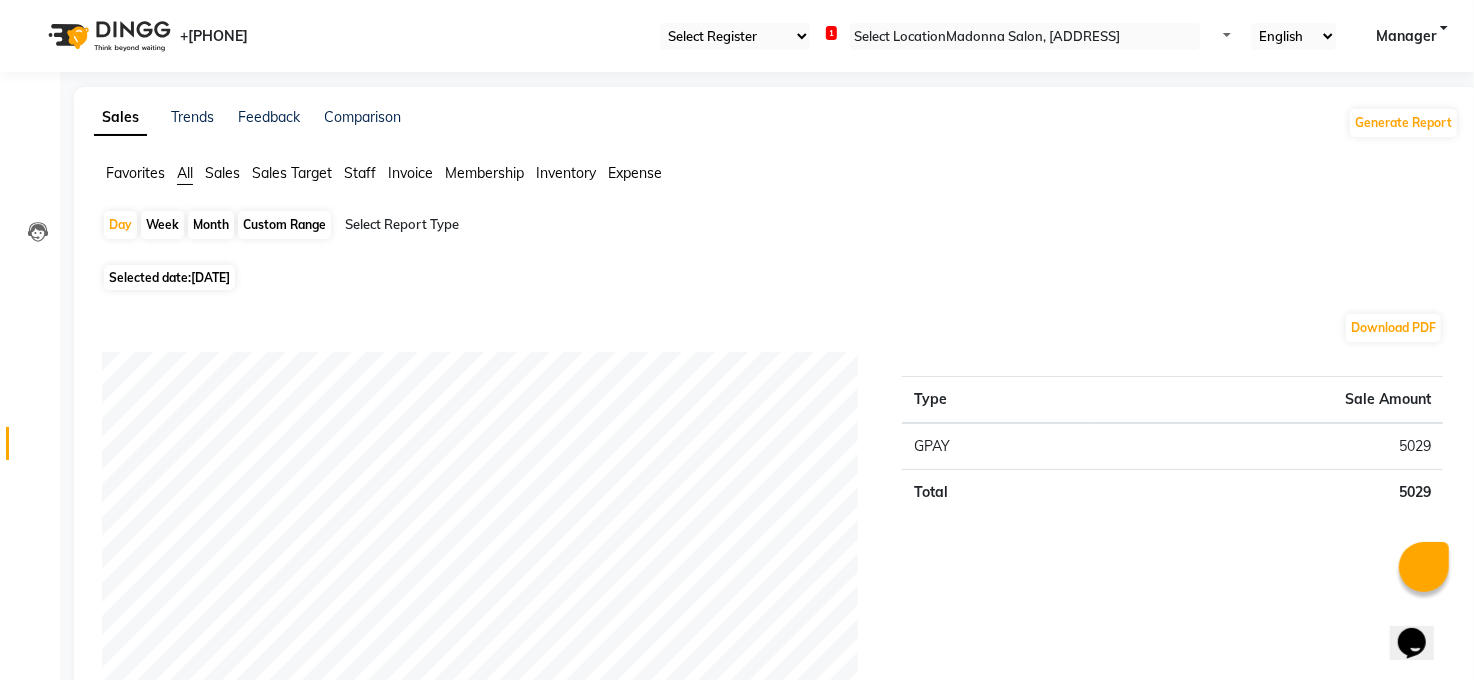 click on "Staff" at bounding box center (135, 173) 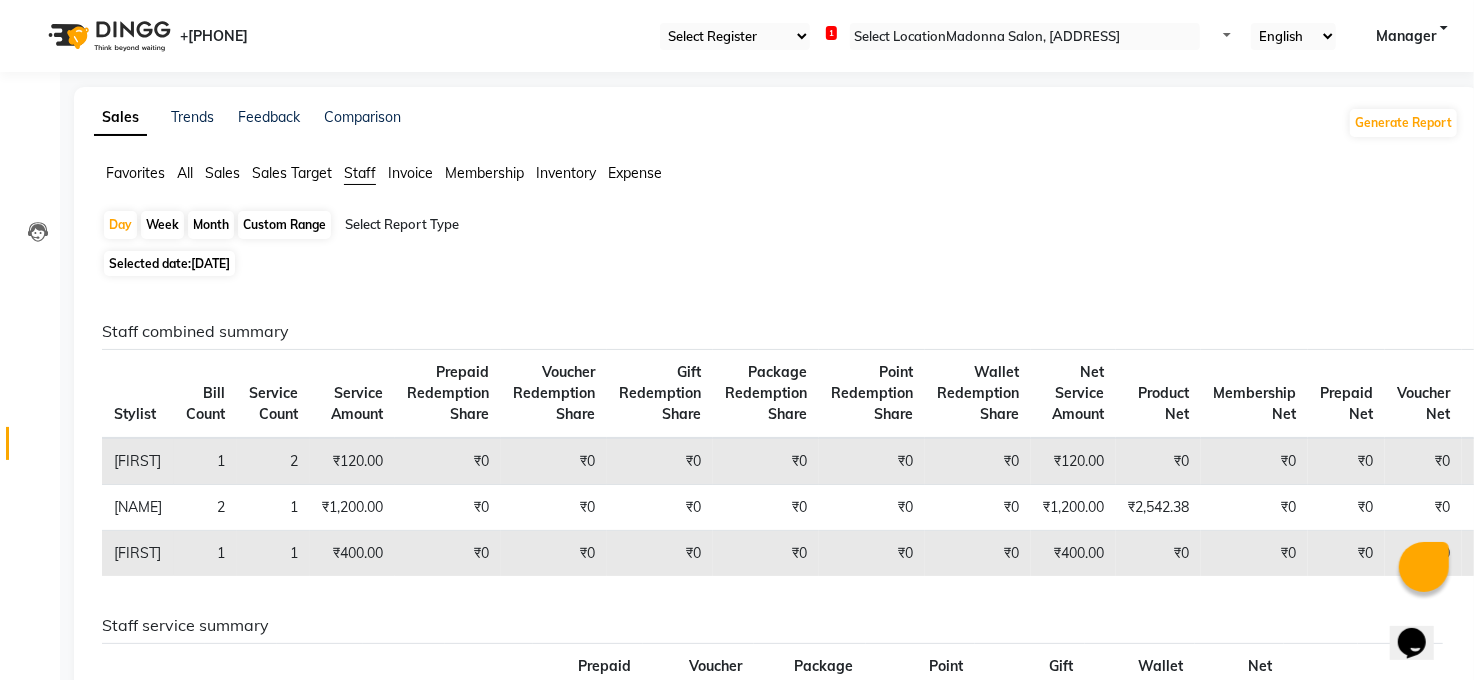 click on "Month" at bounding box center (211, 225) 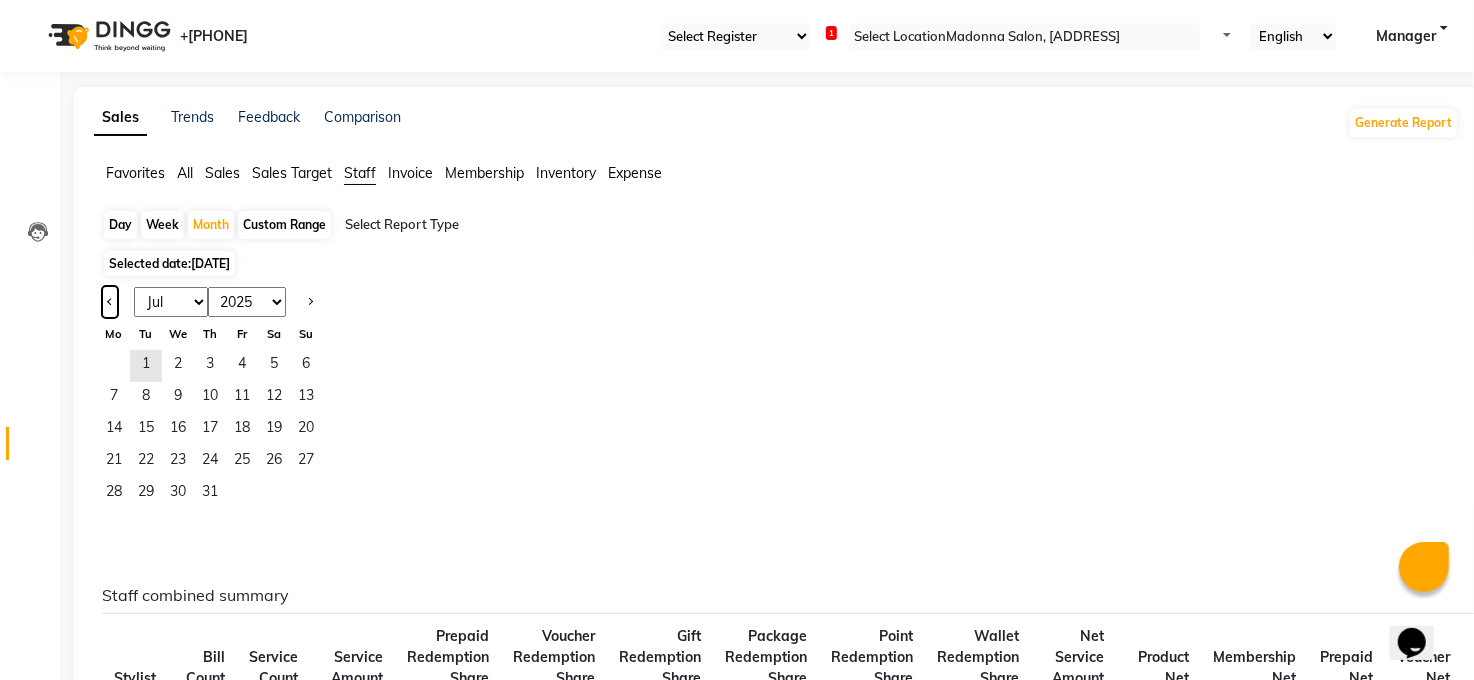click at bounding box center [110, 302] 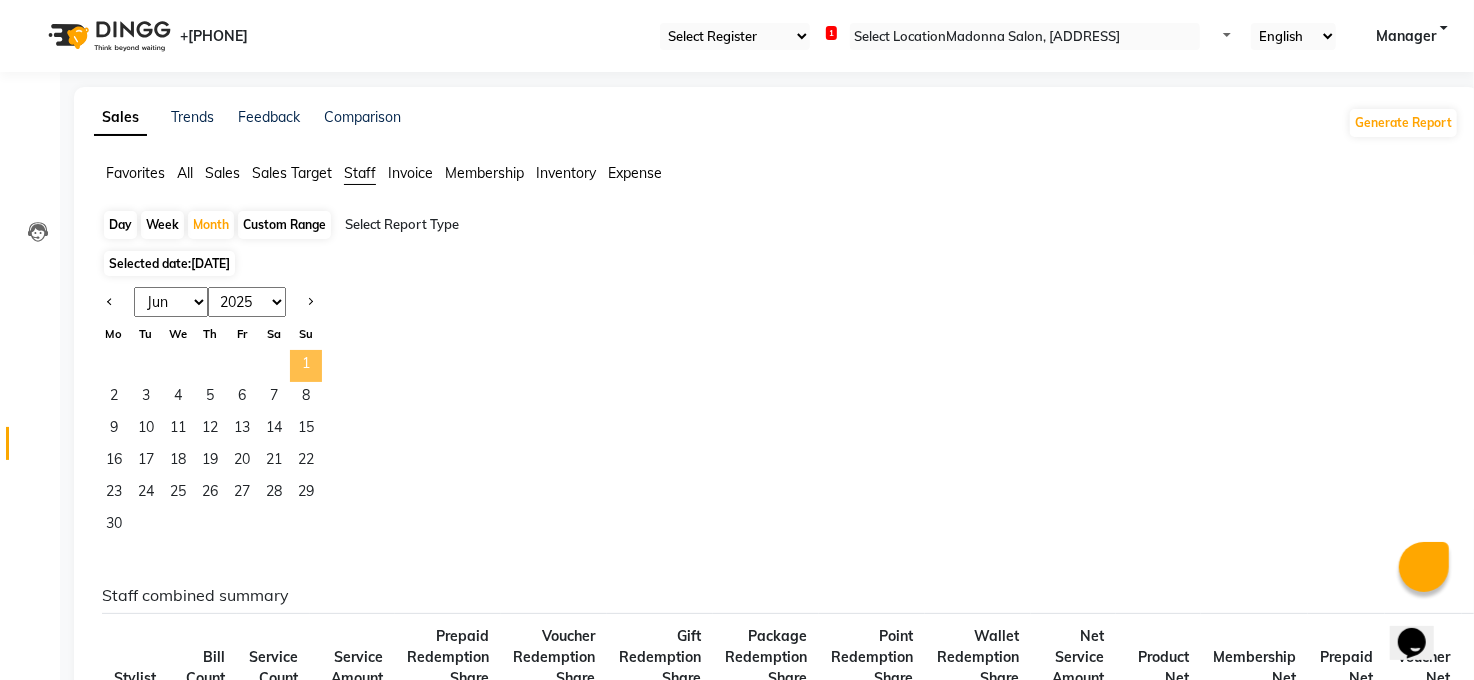 click on "1" at bounding box center [306, 366] 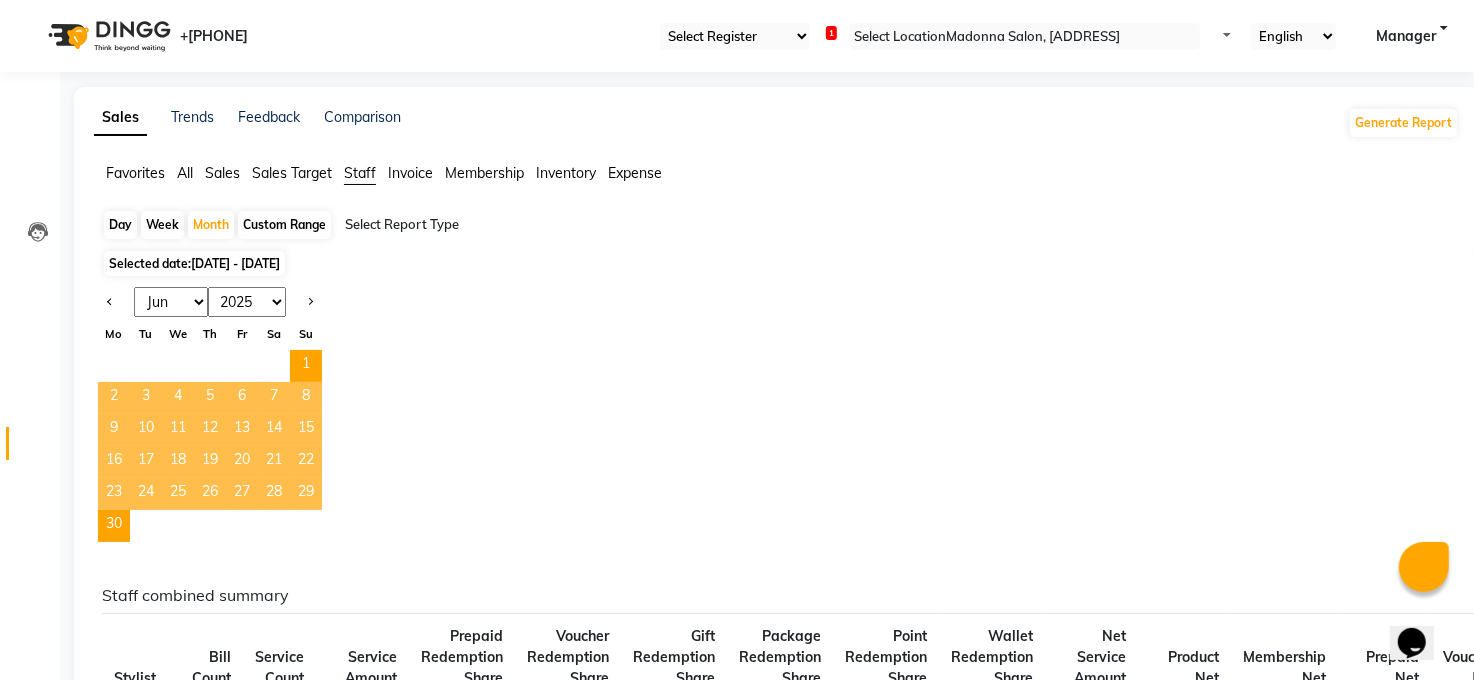 click at bounding box center (516, 225) 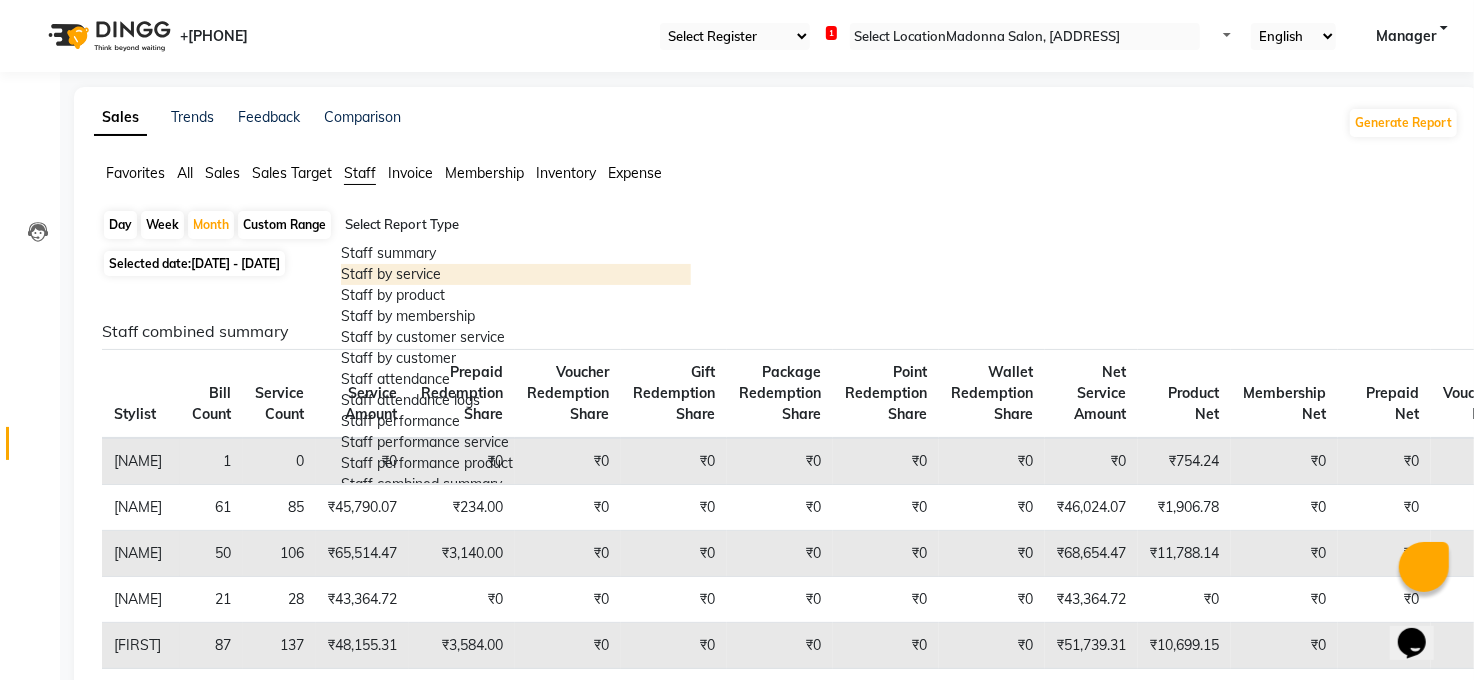 click on "Staff by service" at bounding box center (516, 274) 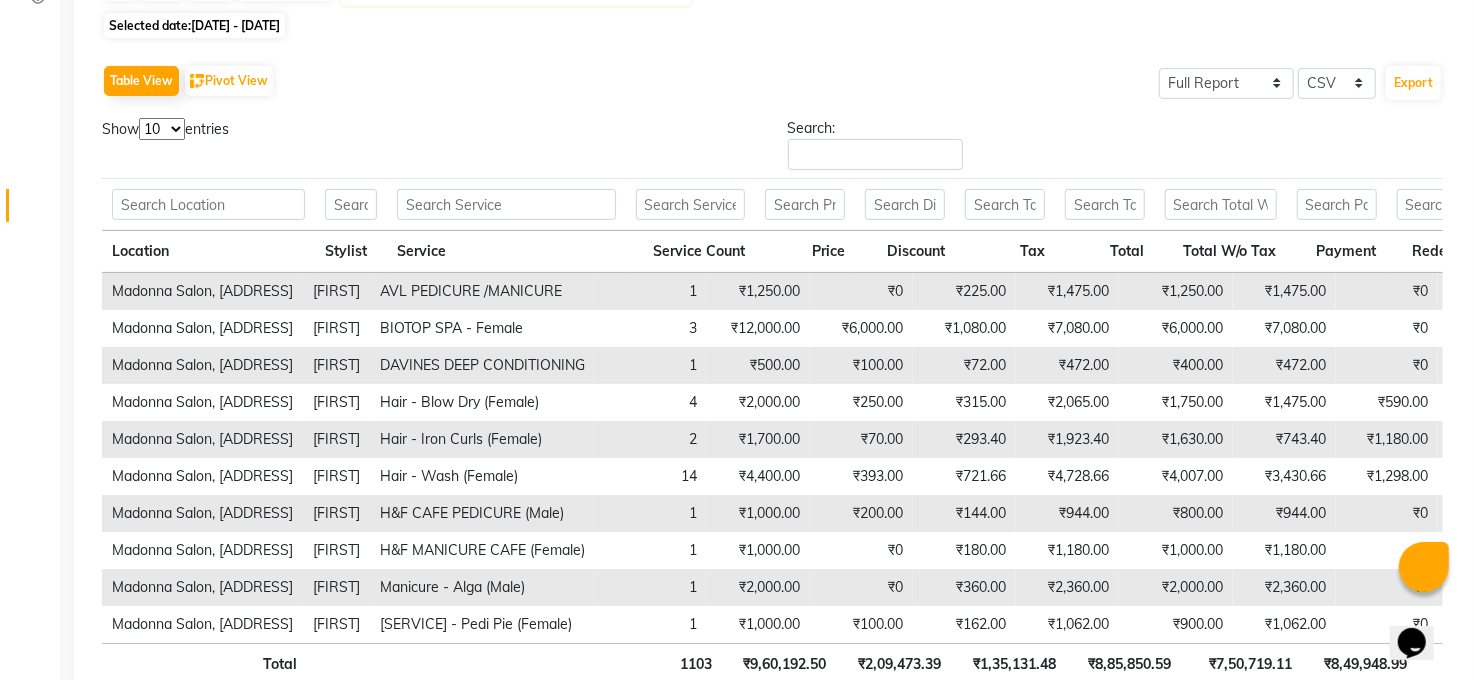 scroll, scrollTop: 266, scrollLeft: 0, axis: vertical 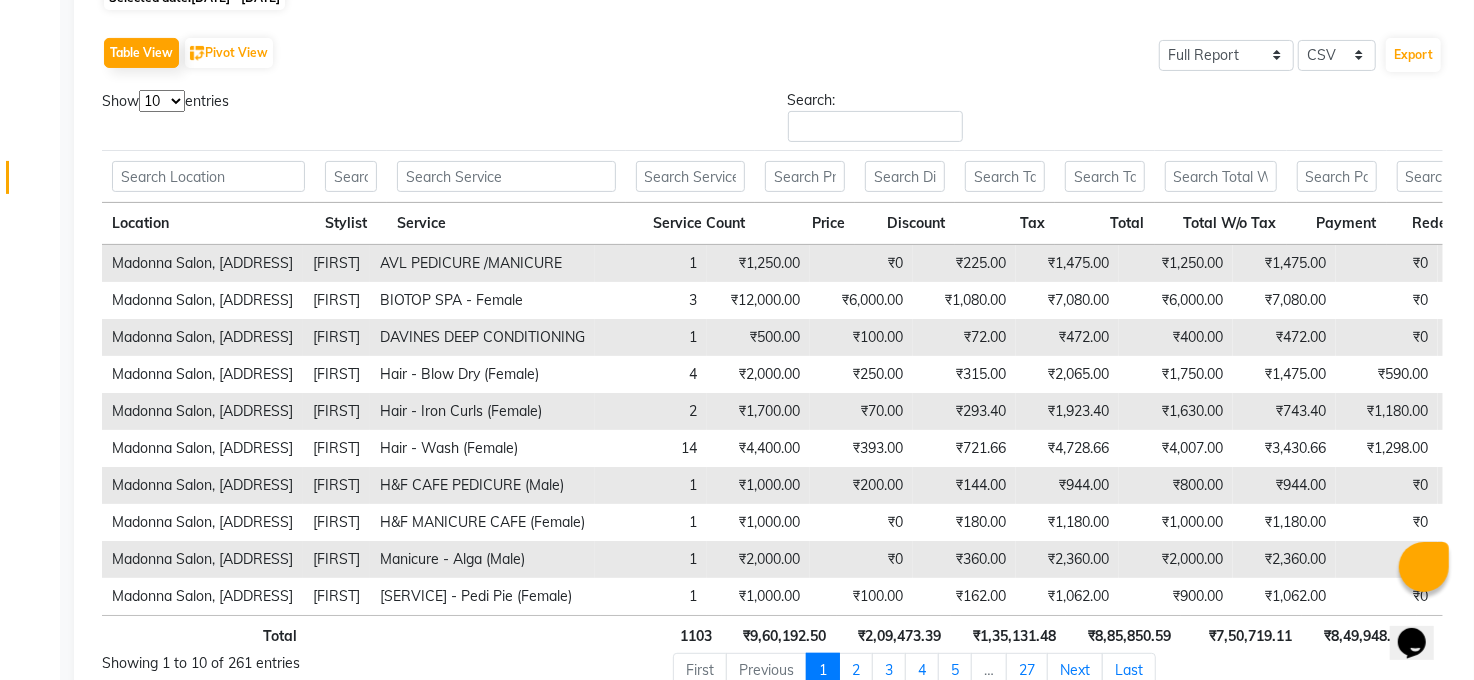 click on "10 25 50 100" at bounding box center [162, 101] 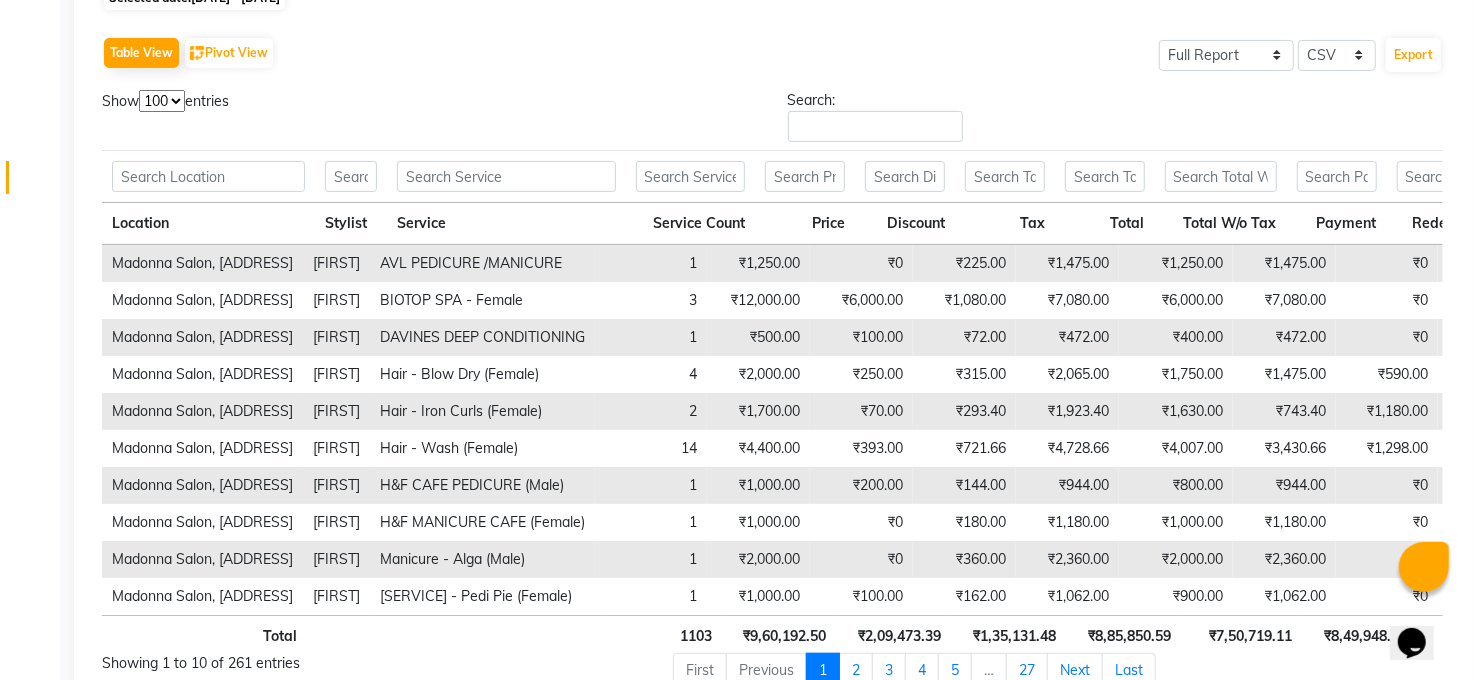 click on "10 25 50 100" at bounding box center [162, 101] 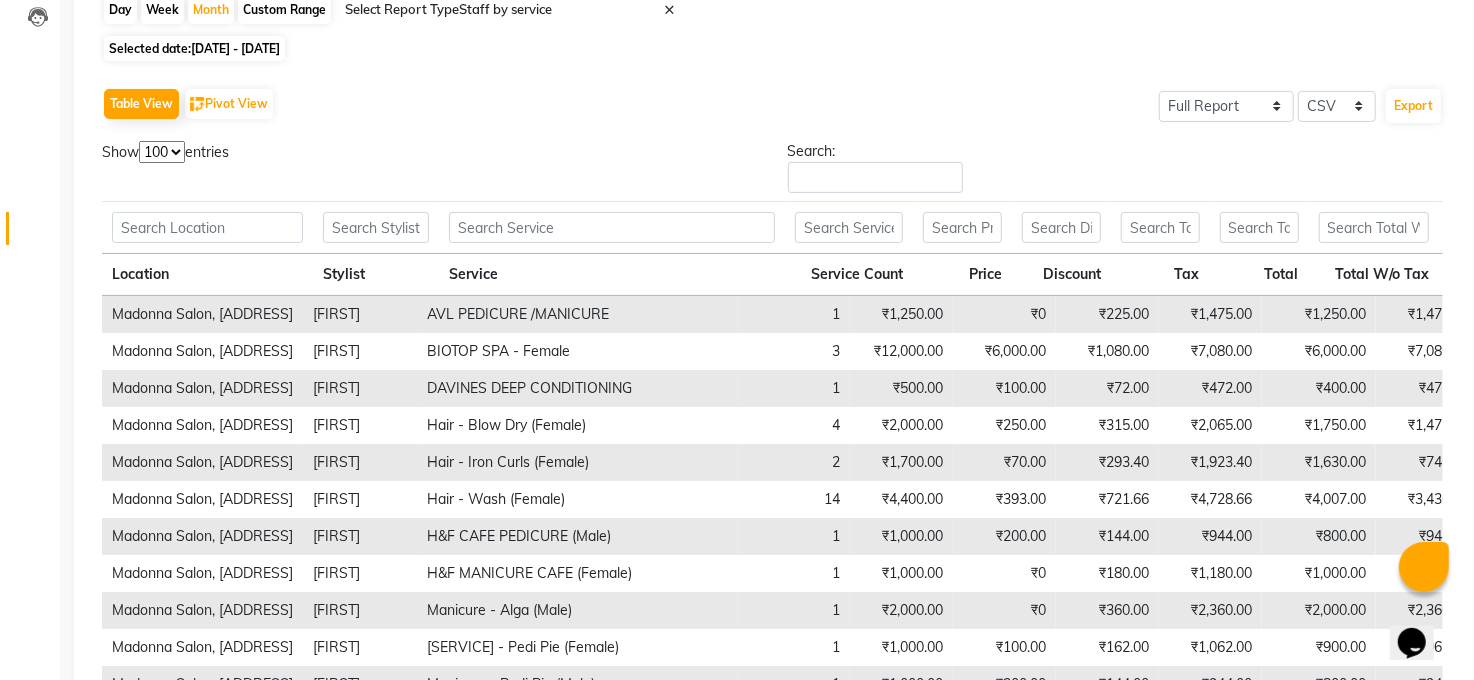 scroll, scrollTop: 44, scrollLeft: 0, axis: vertical 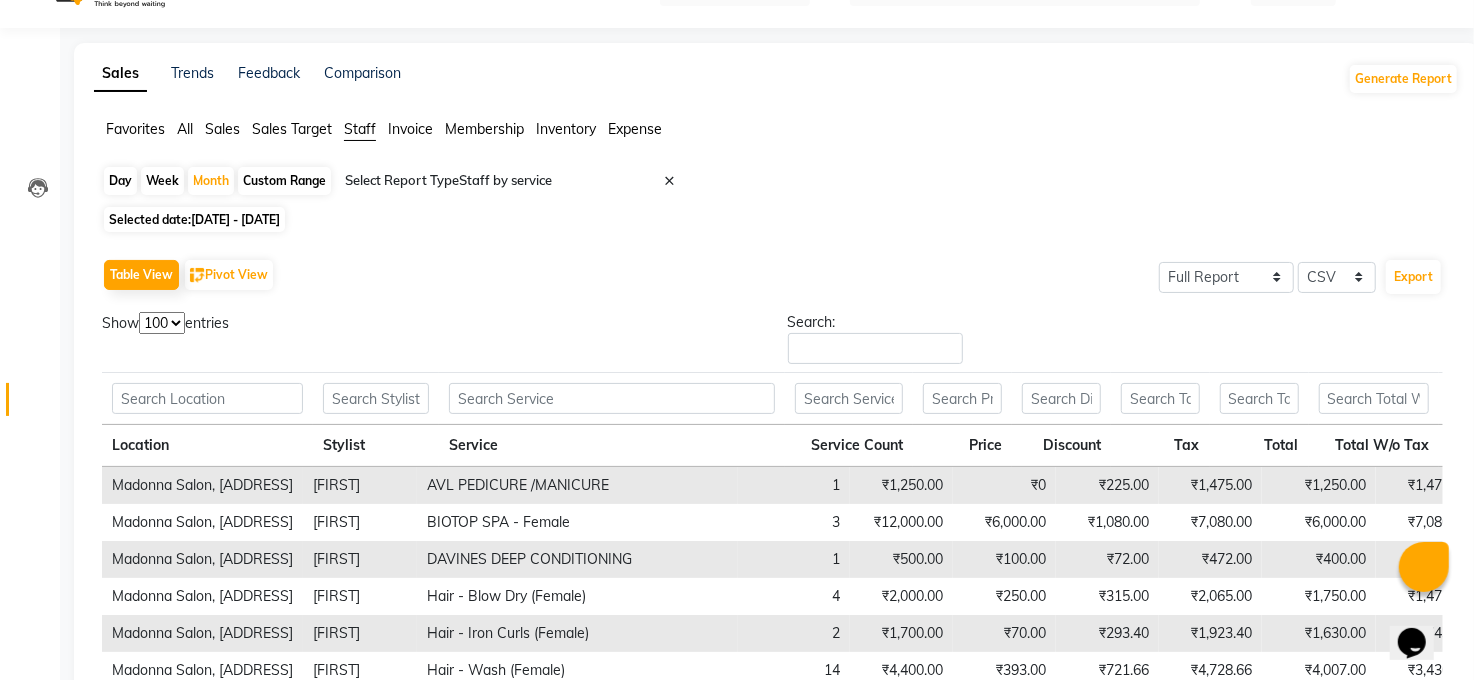 click on "Table View   Pivot View  Select Full Report Filtered Report Select CSV PDF  Export  Show  10 25 50 100  entries Search: Location Stylist Service Service Count Price Discount Tax Total Total W/o Tax Payment Redemption Redemption Share Product Cost Location Stylist Service Service Count Price Discount Tax Total Total W/o Tax Payment Redemption Redemption Share Product Cost Total 1103 ₹9,60,192.50 ₹2,09,473.39 ₹1,35,131.48 ₹8,85,850.59 ₹7,50,719.11 ₹8,49,948.99 ₹35,901.60 ₹23,504.29 ₹0 Madonna Salon, Jamal Road Veer AVL PEDICURE /MANICURE 1 ₹1,250.00 ₹0 ₹225.00 ₹1,475.00 ₹1,250.00 ₹1,475.00 ₹0 ₹0 ₹0 Madonna Salon, Jamal Road Veer BIOTOP SPA - Female 3 ₹12,000.00 ₹6,000.00 ₹1,080.00 ₹7,080.00 ₹6,000.00 ₹7,080.00 ₹0 ₹0 ₹0 Madonna Salon, Jamal Road Veer DAVINES DEEP CONDITIONING 1 ₹500.00 ₹100.00 ₹72.00 ₹472.00 ₹400.00 ₹472.00 ₹0 ₹0 ₹0 Madonna Salon, Jamal Road Veer Hair - Blow Dry (Female) 4 ₹2,000.00 ₹250.00 ₹315.00 ₹2,065.00 ₹0" at bounding box center (772, 605) 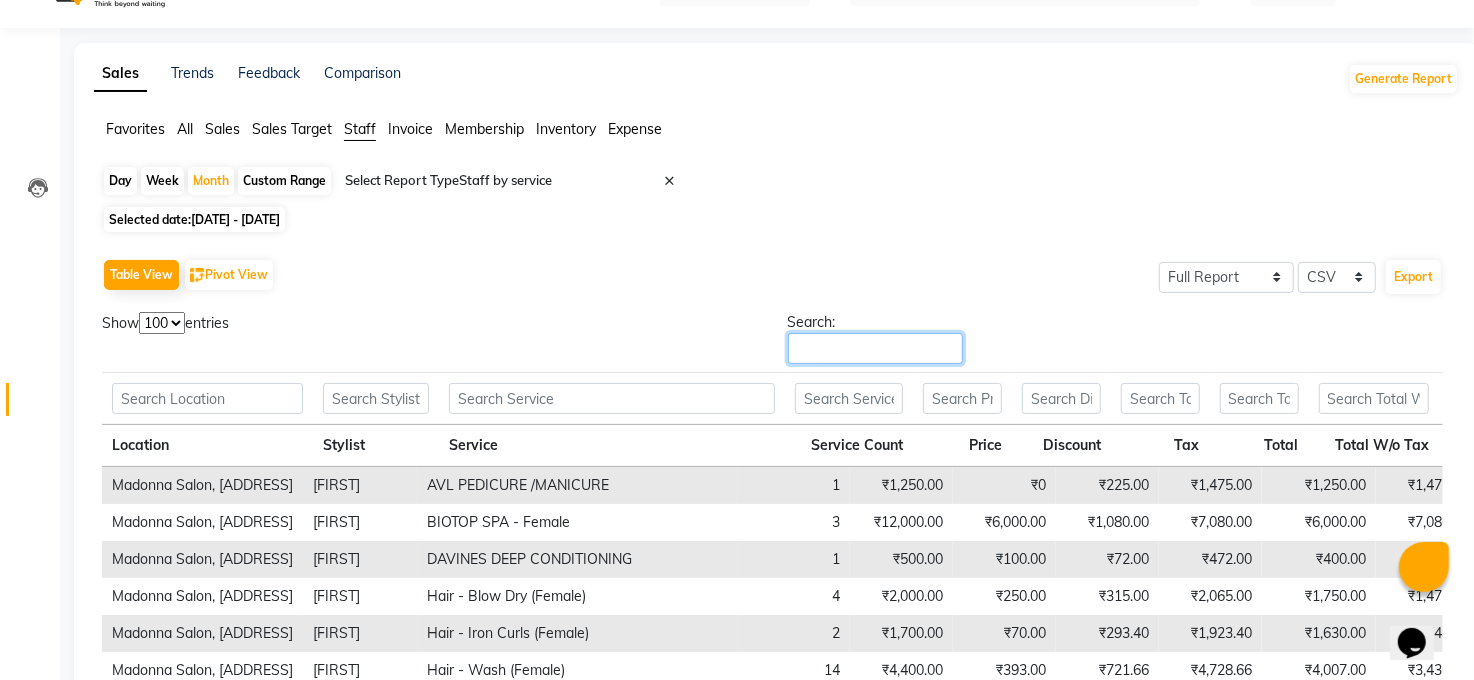 click on "Search:" at bounding box center [875, 348] 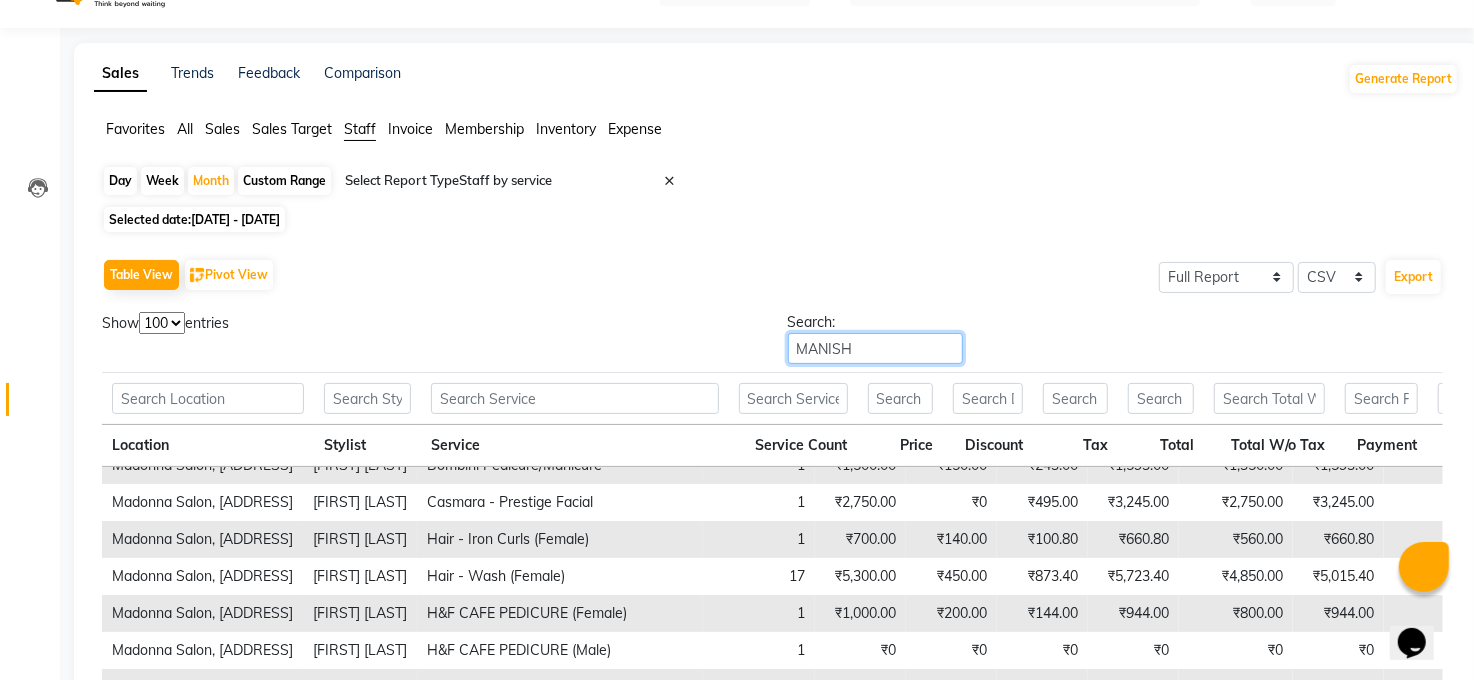scroll, scrollTop: 178, scrollLeft: 0, axis: vertical 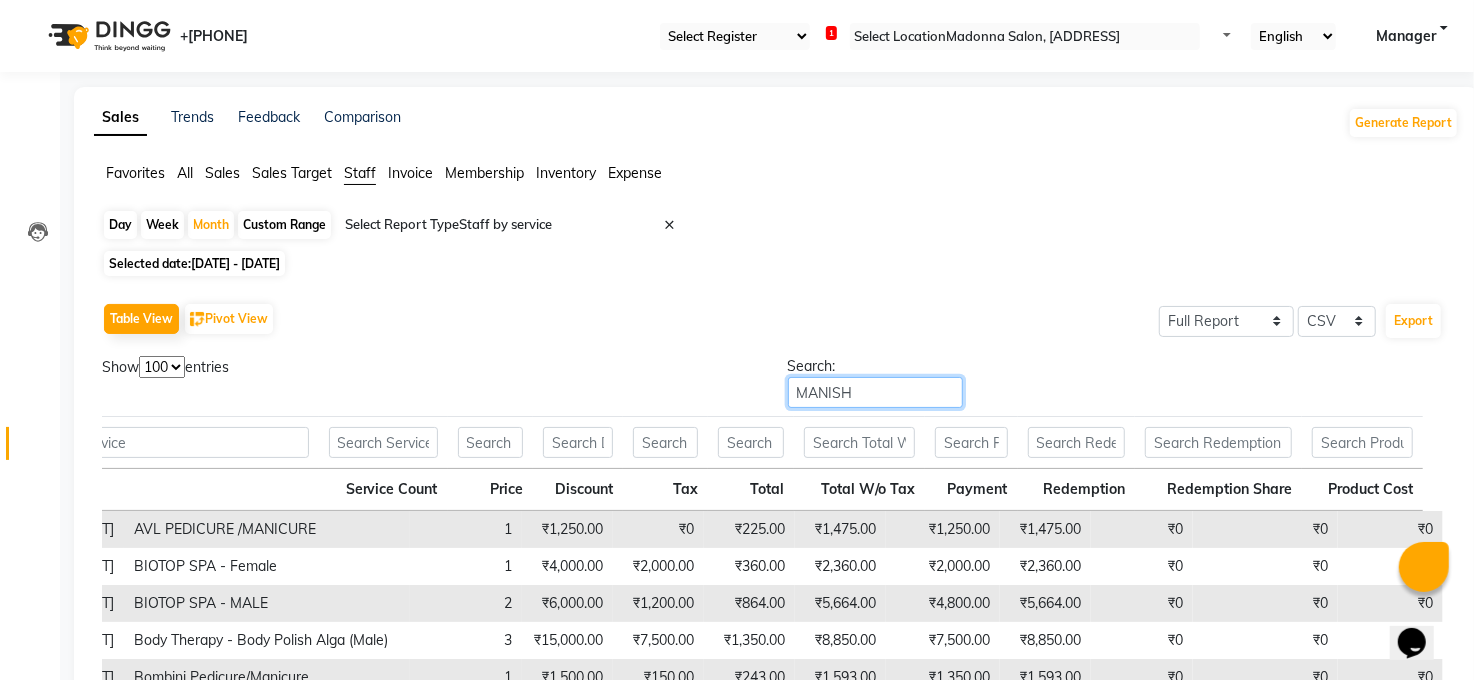 click on "MANISH" at bounding box center [875, 392] 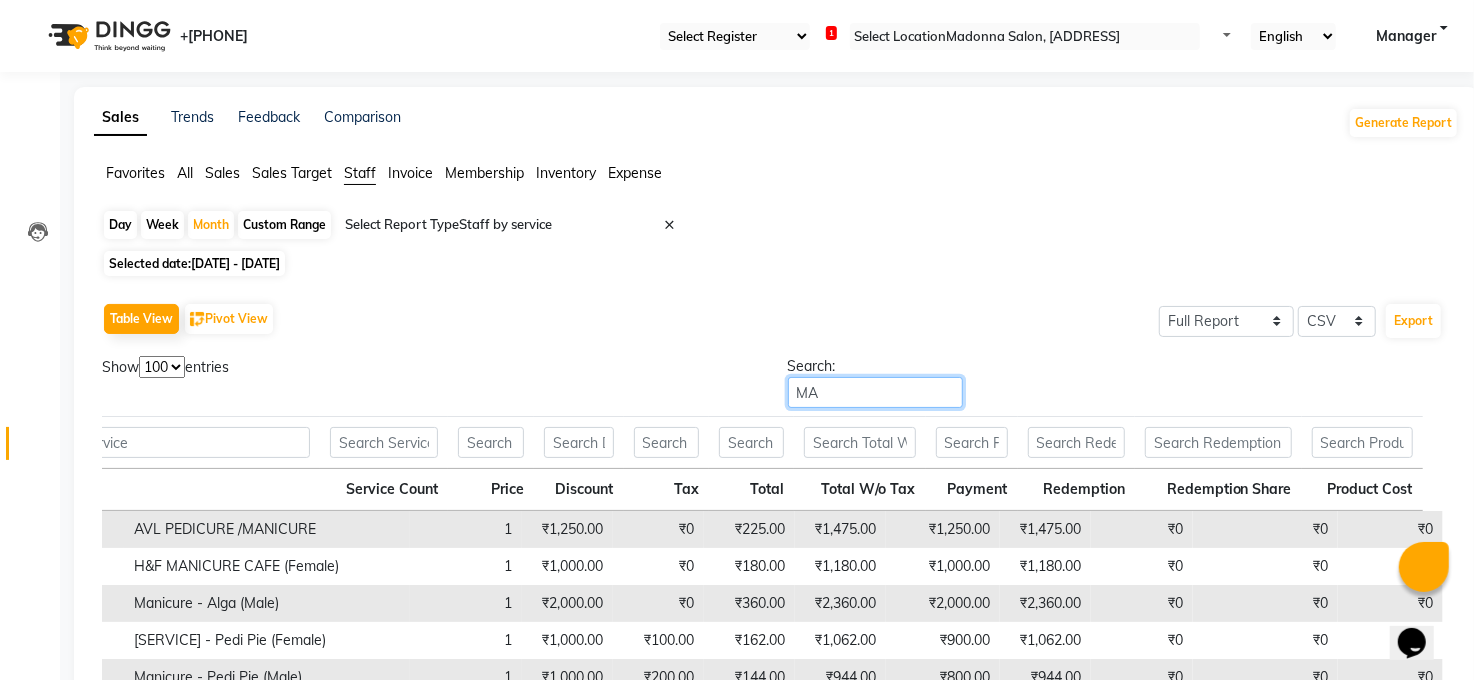 type on "M" 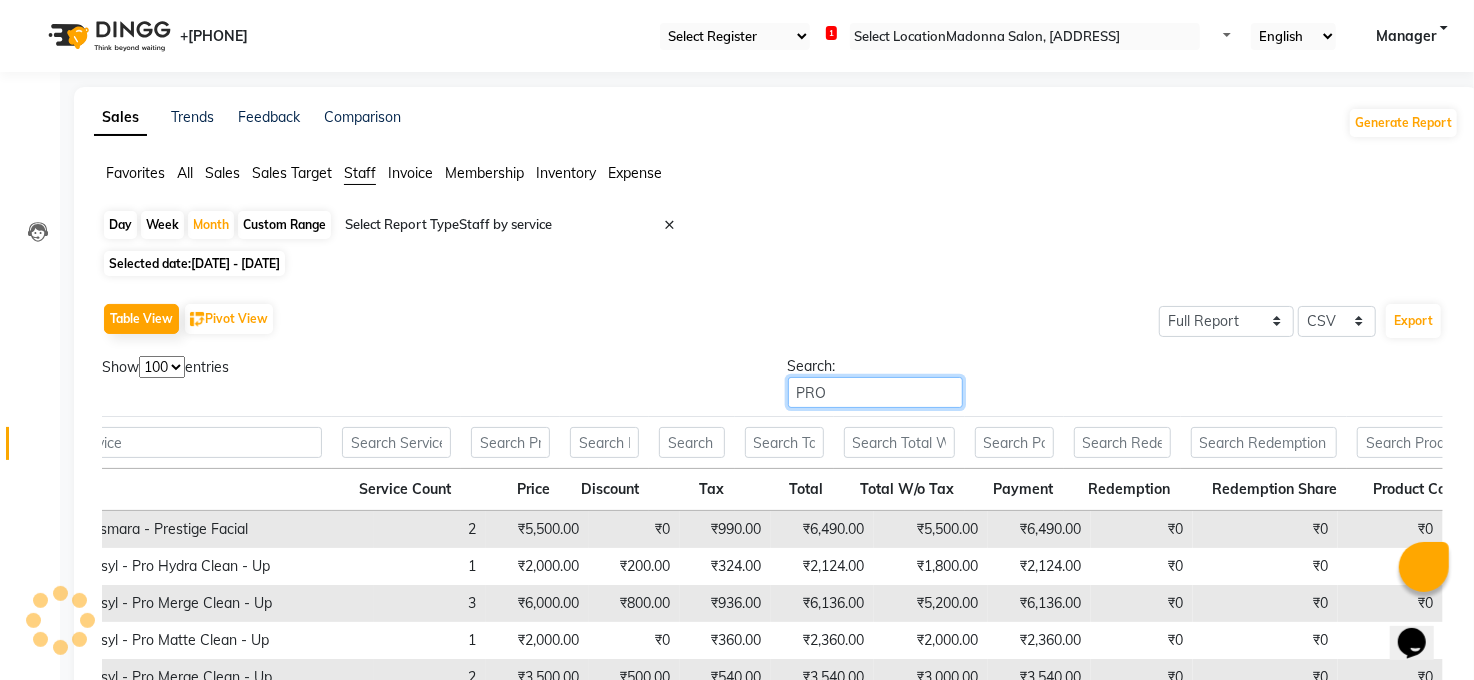 scroll, scrollTop: 0, scrollLeft: 345, axis: horizontal 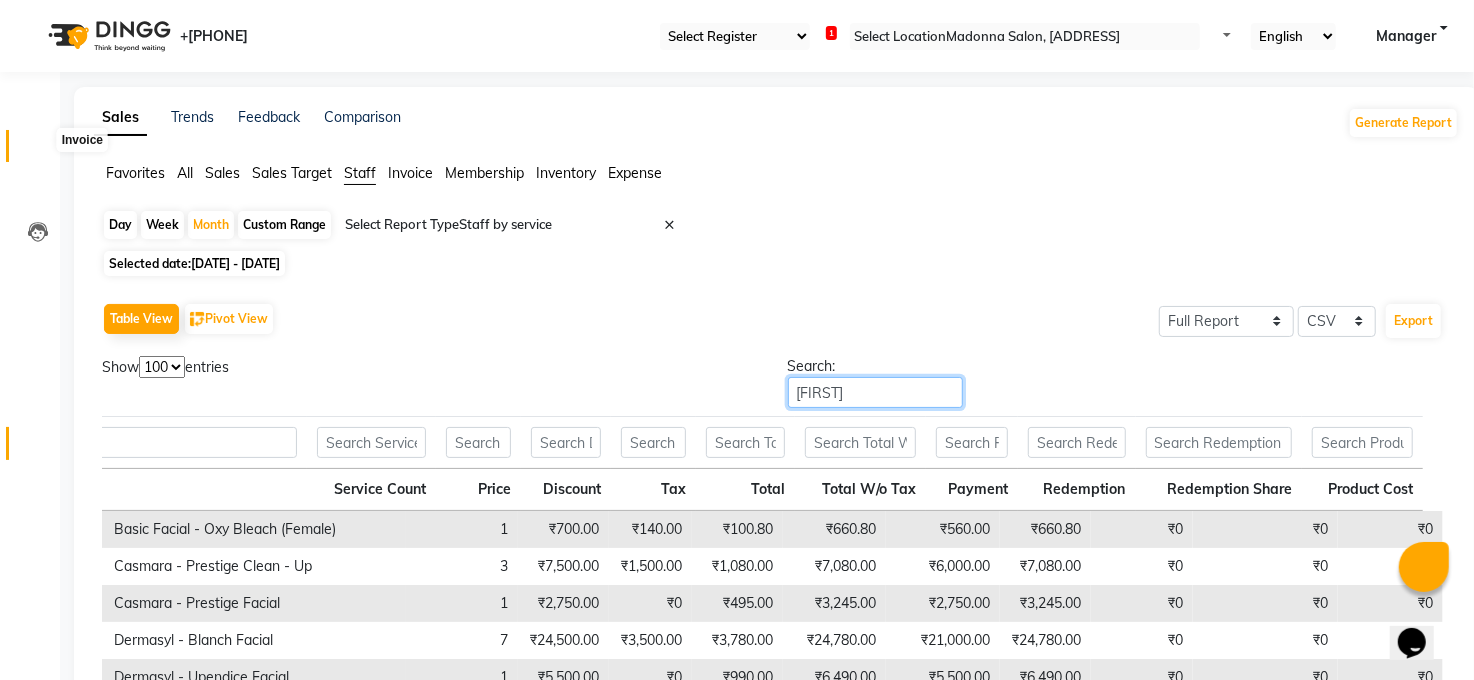 type on "PRIYANKA" 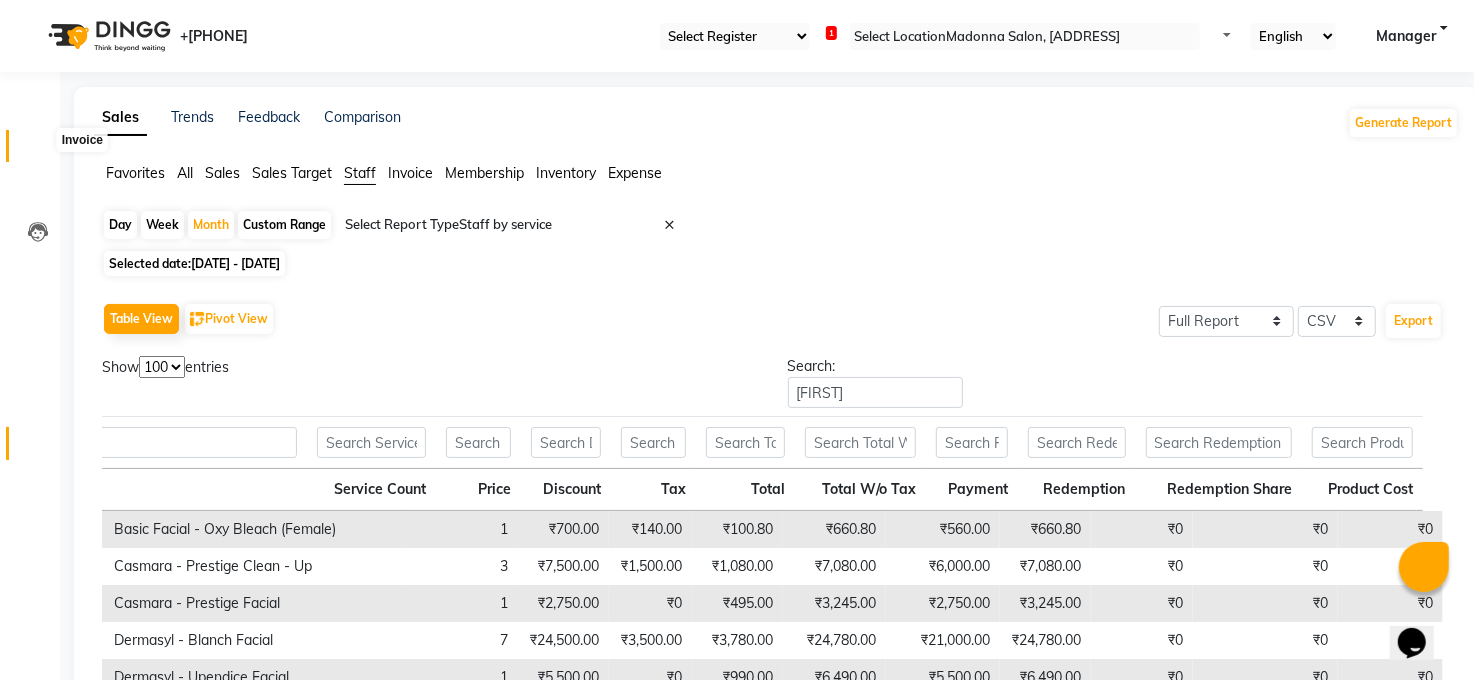 click at bounding box center (38, 151) 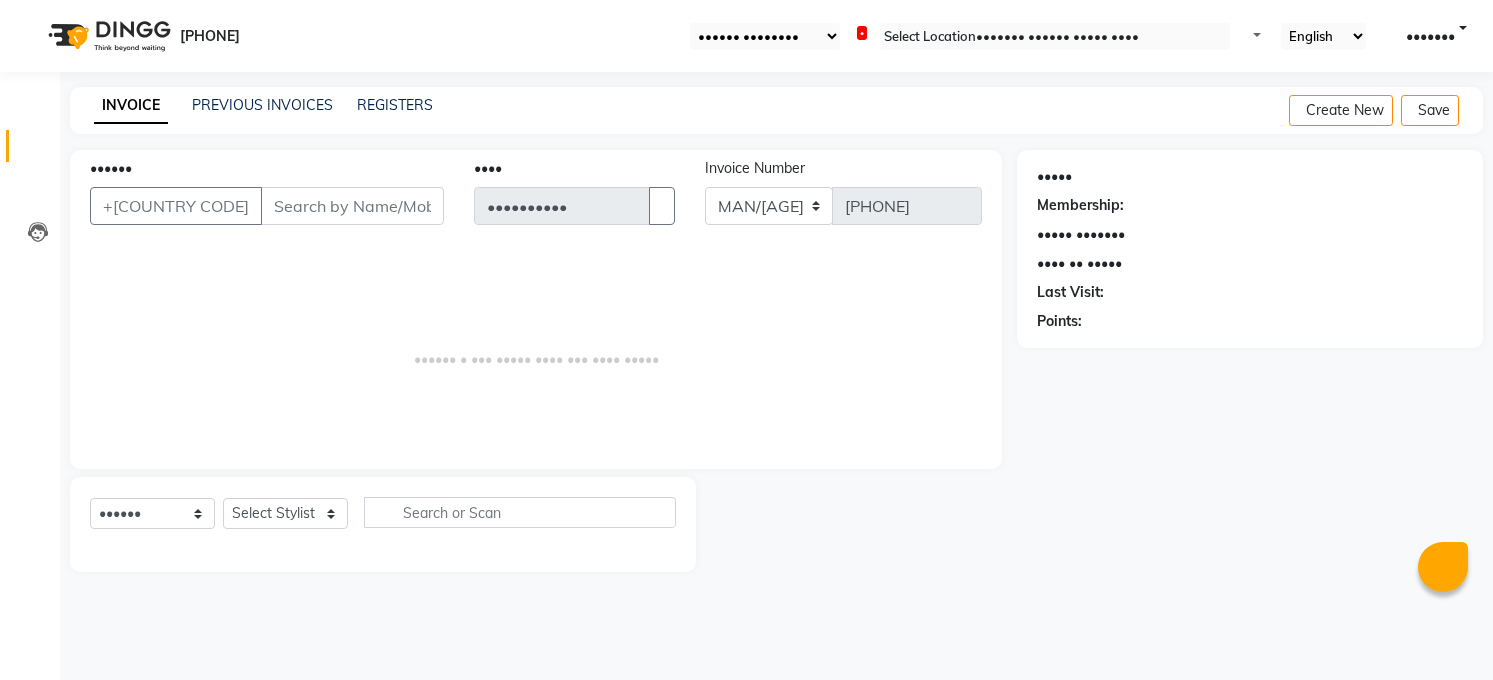 scroll, scrollTop: 0, scrollLeft: 0, axis: both 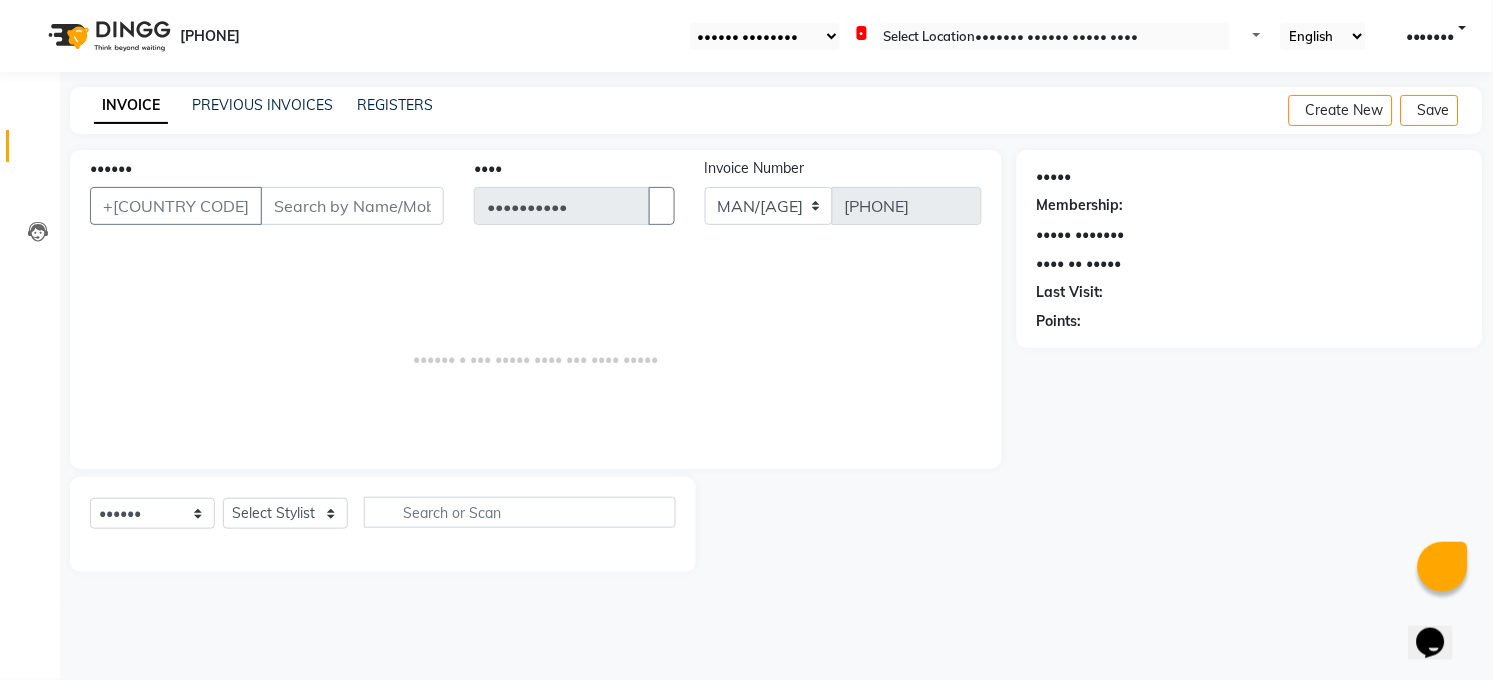 click at bounding box center (860, 36) 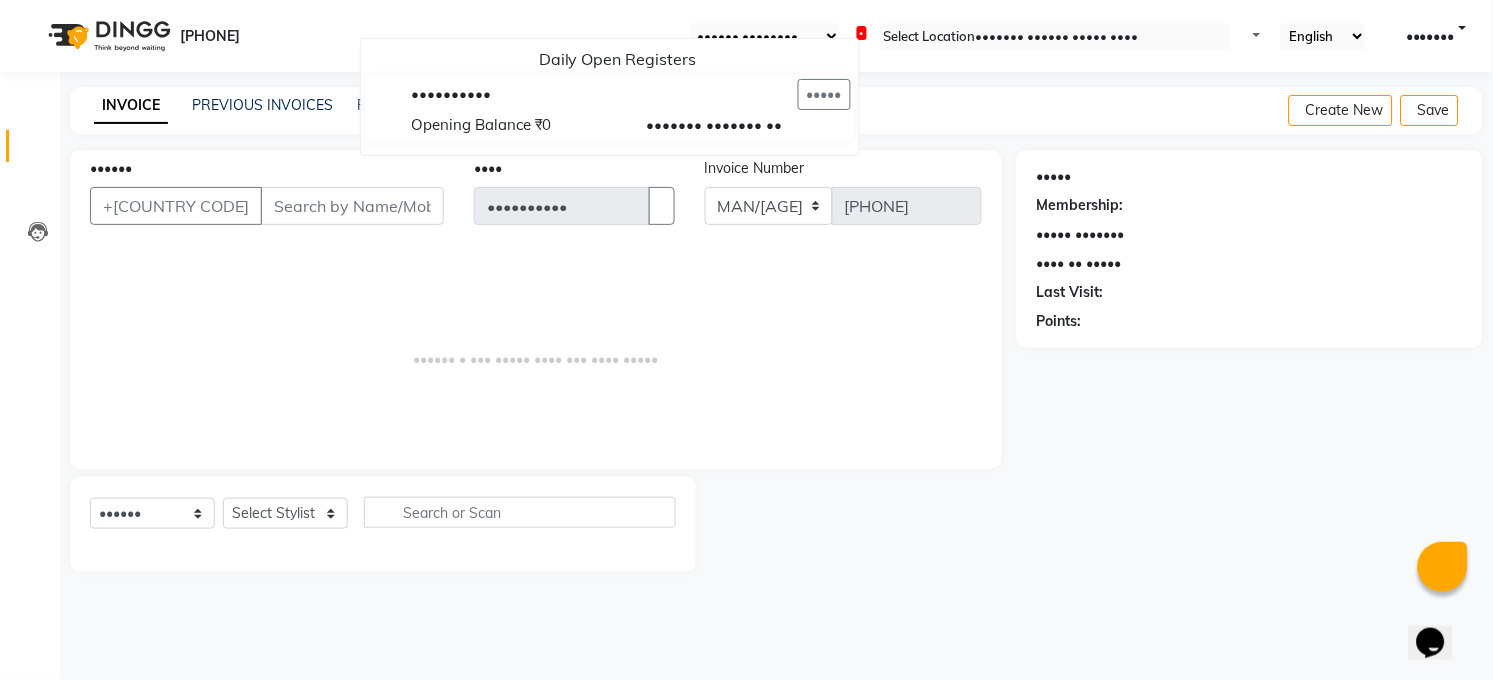 click at bounding box center [860, 36] 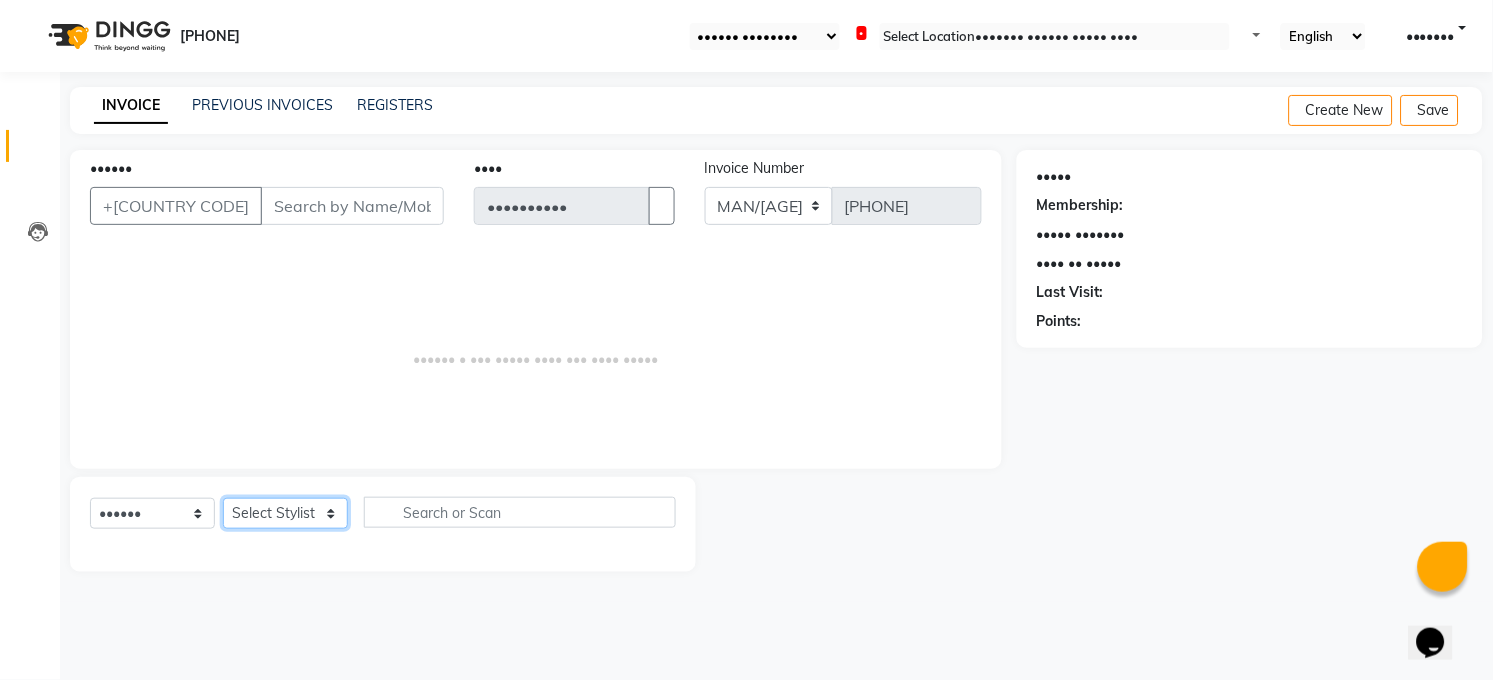 click on "•••••• ••••••• ••••• ••••• ••••• •••••• ••••• ••••••• •••••••  ••••••• •••••• ••••• ••••• ••• •••••••• •••• •••• •••••• ••••• •••••• ••••••• ••••••• •••••• •••••• •••••• •••• ••••• •••••" at bounding box center (285, 513) 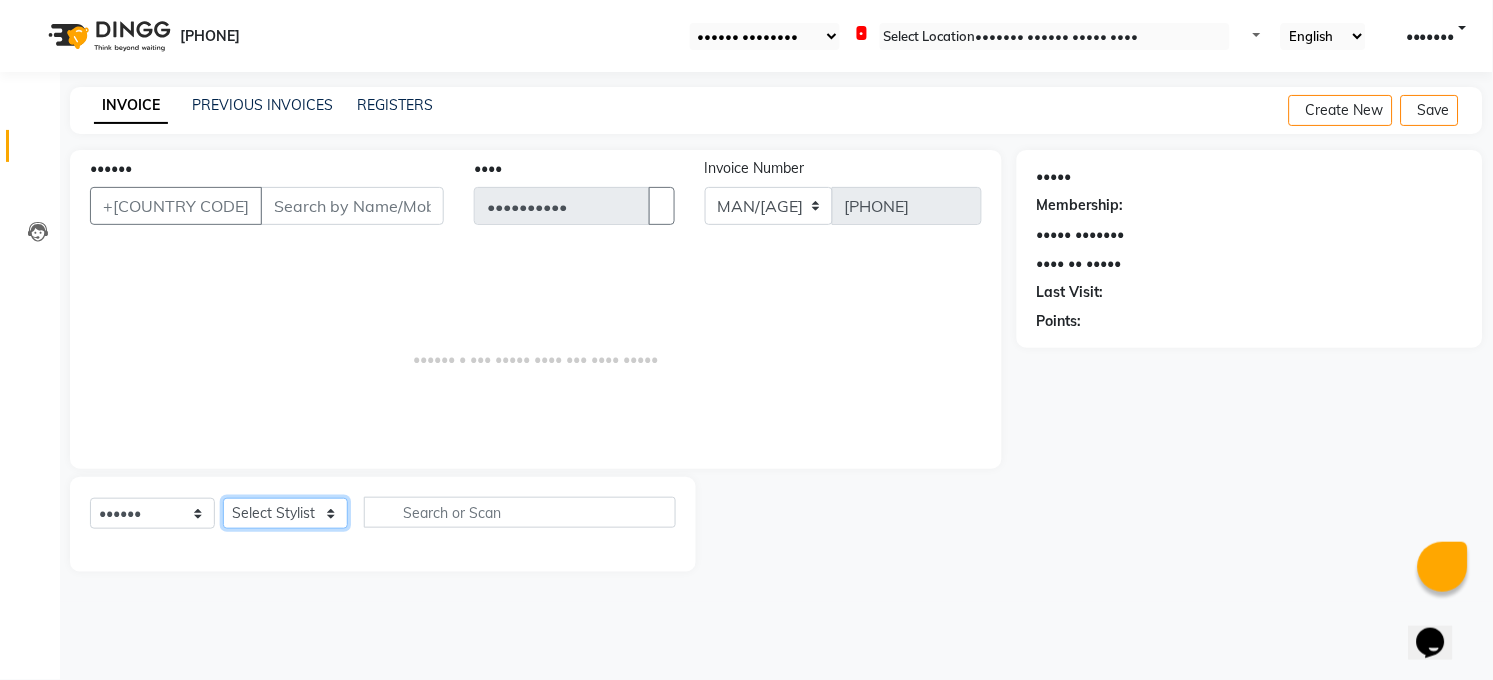 select on "•••••" 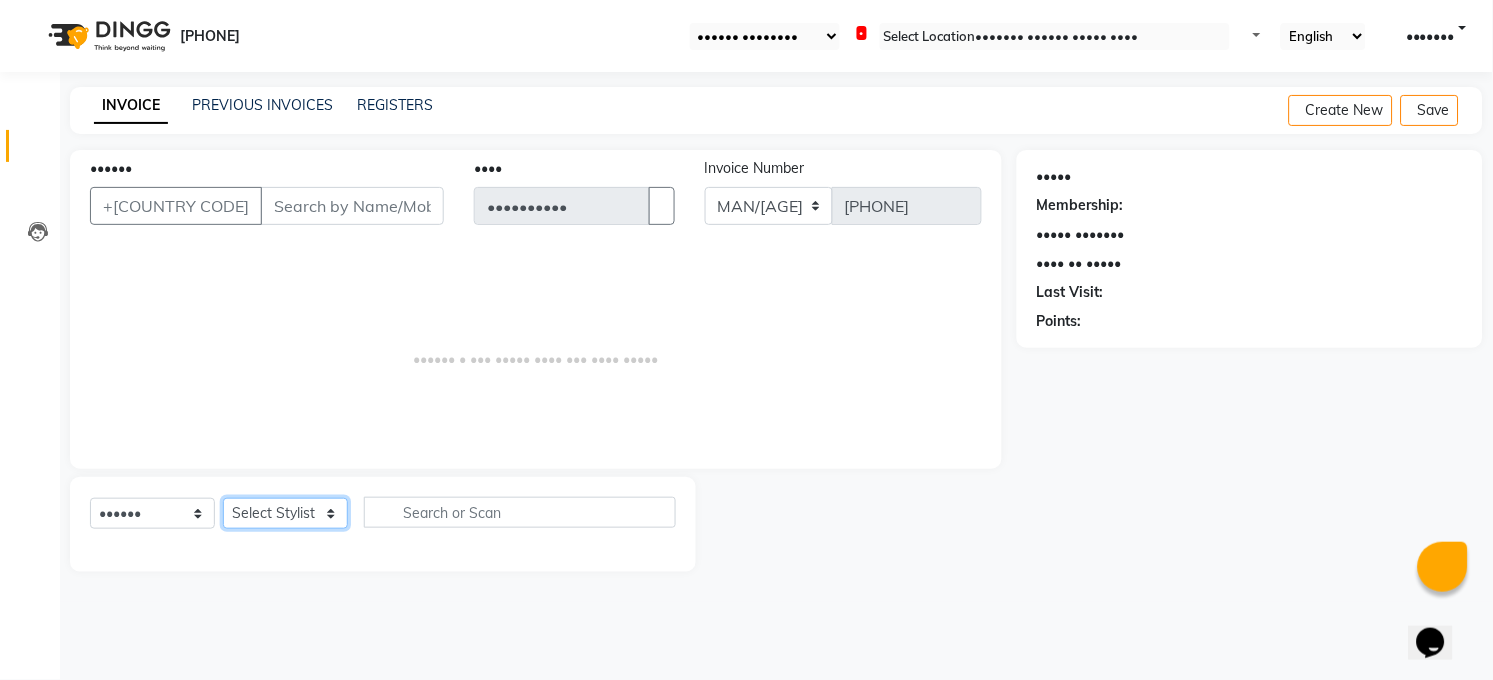 click on "•••••• ••••••• ••••• ••••• ••••• •••••• ••••• ••••••• •••••••  ••••••• •••••• ••••• ••••• ••• •••••••• •••• •••• •••••• ••••• •••••• ••••••• ••••••• •••••• •••••• •••••• •••• ••••• •••••" at bounding box center (285, 513) 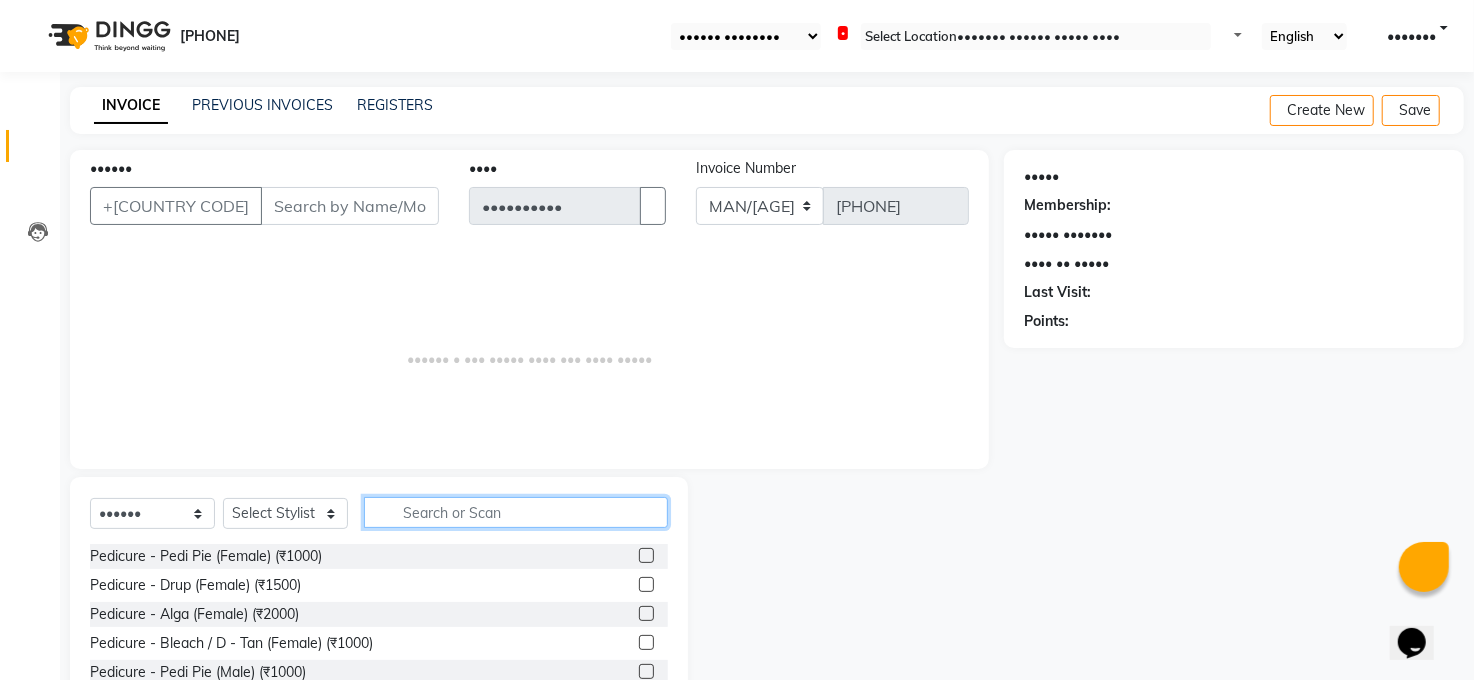 click at bounding box center [516, 512] 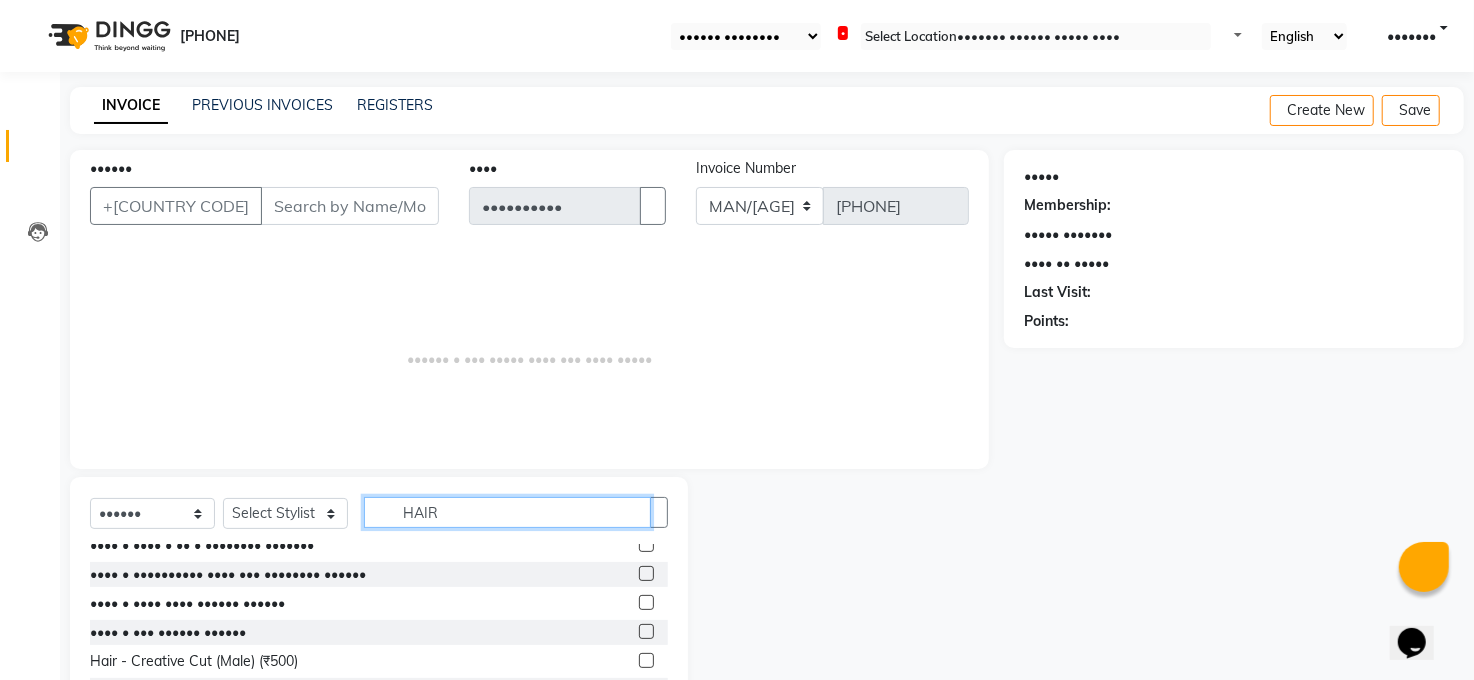 scroll, scrollTop: 178, scrollLeft: 0, axis: vertical 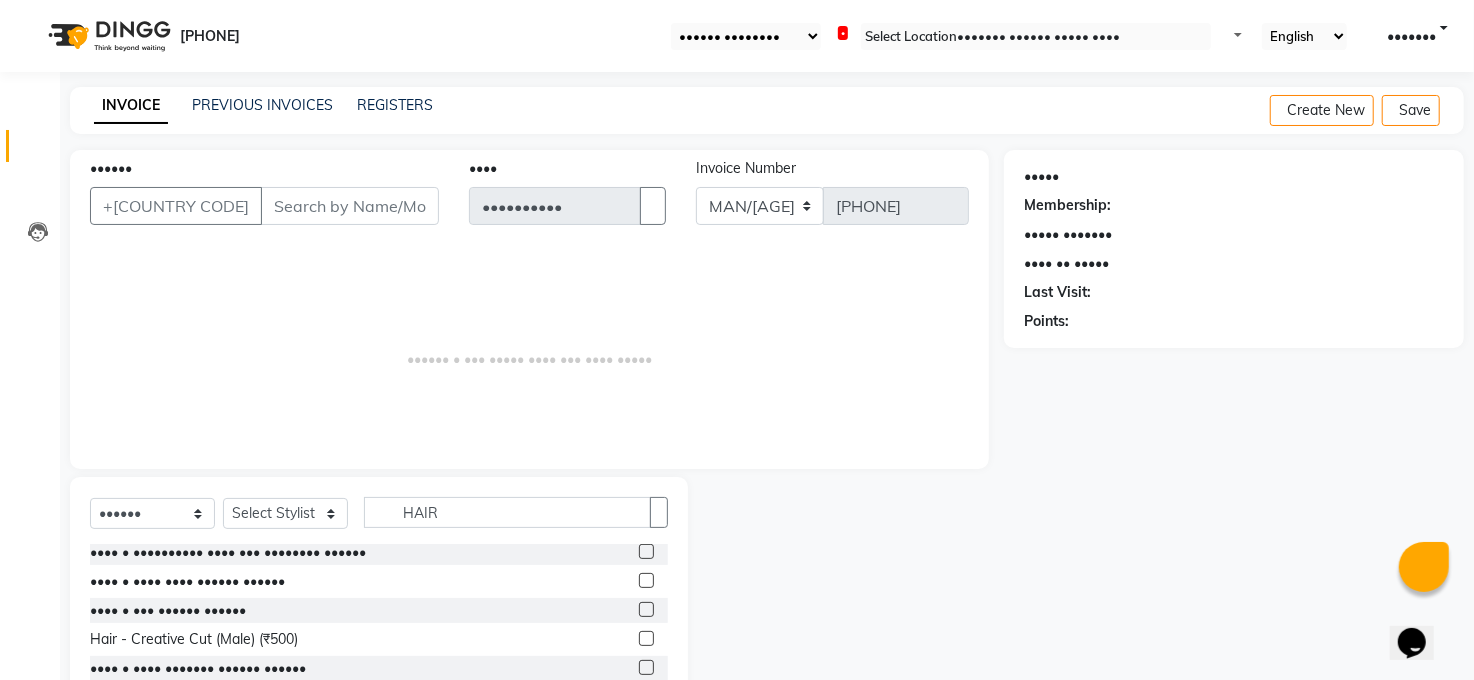 click on "Hair - Wash (Female) (₹300)  Hair - Easy Cut (Female) (₹600)  Hair - Creative Cut (Female) (₹900)  Hair - Blow Dry (Female) (₹500)  Hair - Iron Curls (Female) (₹700)  Hair - Hair - Do - (Female) (₹1000)  Hair - Children’S Hair Cut (Female) (₹500)  Hair - Hair Wash (Male) (₹100)  Hair - Cut (Male) (₹300)  Hair - Creative Cut (Male) (₹500)  Hair - Hair Styling (Male) (₹200)  Hair - Shave (Male) (₹150)  Hair - Beard Trim (Male) (₹200)  Hair - Children’S Hair Cut (Male) (₹250)  HAIR - IORNING / IORING CURLS (₹700)  Treatments - Hair - Spa (Female) (₹2000)  Treatments - Anti - Hairfall Treatment (Female) (₹2000)  Hair Spa - Male (₹1500)  Davines Hair Spa - Male (₹2500)  Colour Treatment - Hair - Spa (Male) (₹2000)  Colour Treatment - Anti - Hairfall Treatment (Male) (₹1500)  PRE BRIDAL ( face D-Tan/Body Wax/Facial Manicure/Pedicure/Haircut/Body Bleach/Hair Spa (₹12000)" at bounding box center [379, 644] 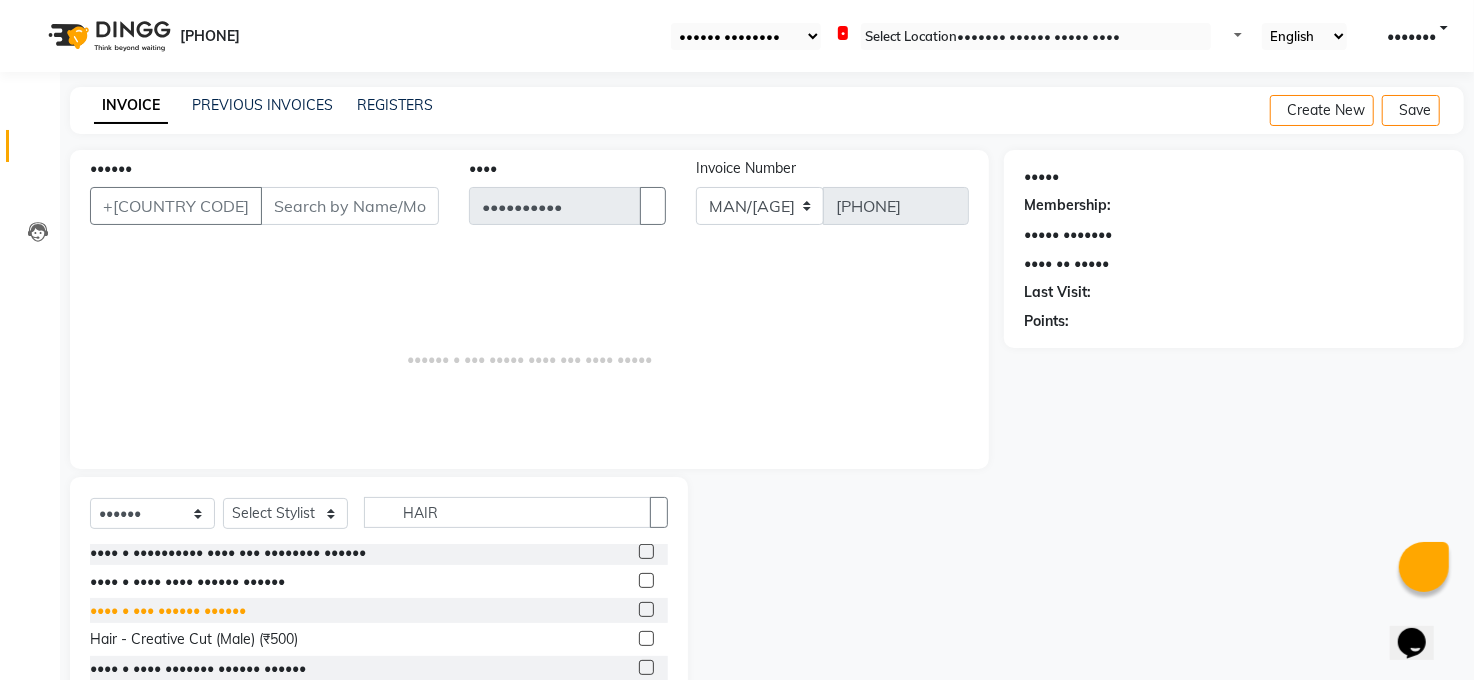 click on "•••• • ••• •••••• ••••••" at bounding box center [180, 378] 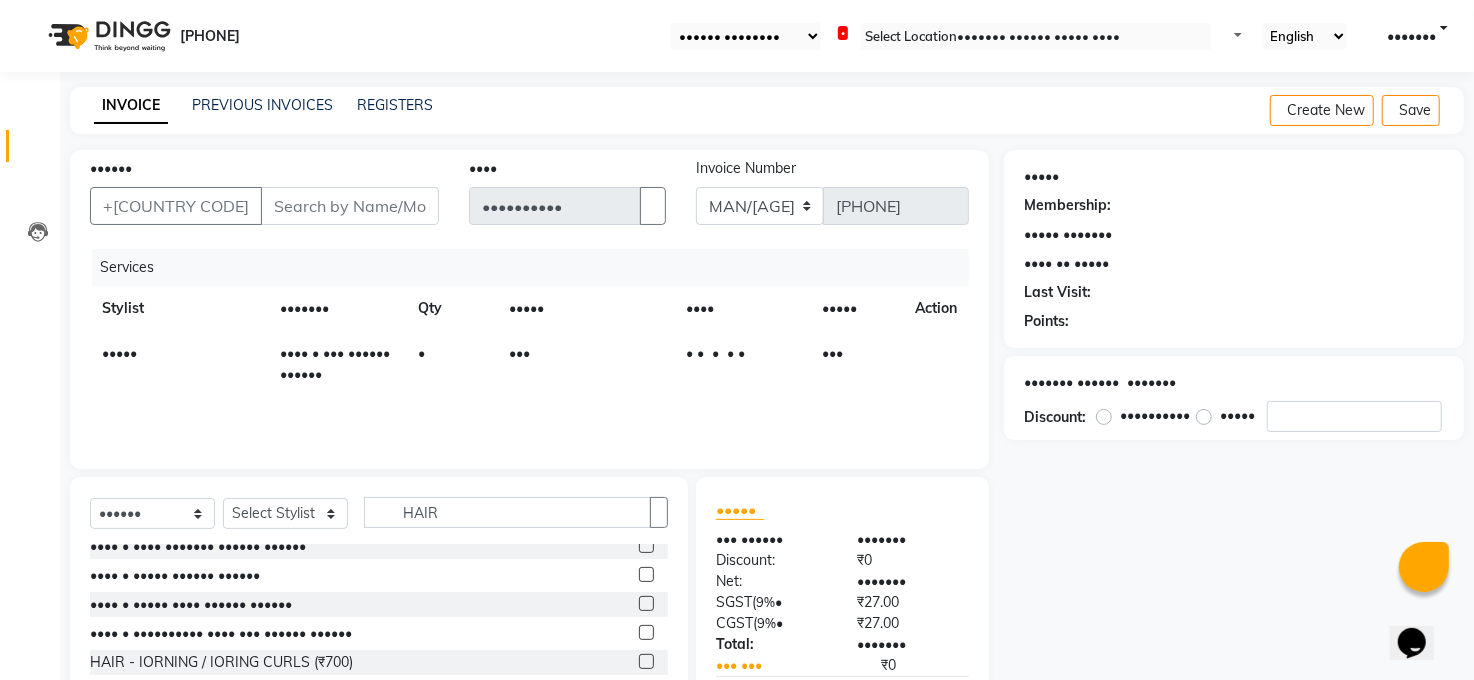 scroll, scrollTop: 311, scrollLeft: 0, axis: vertical 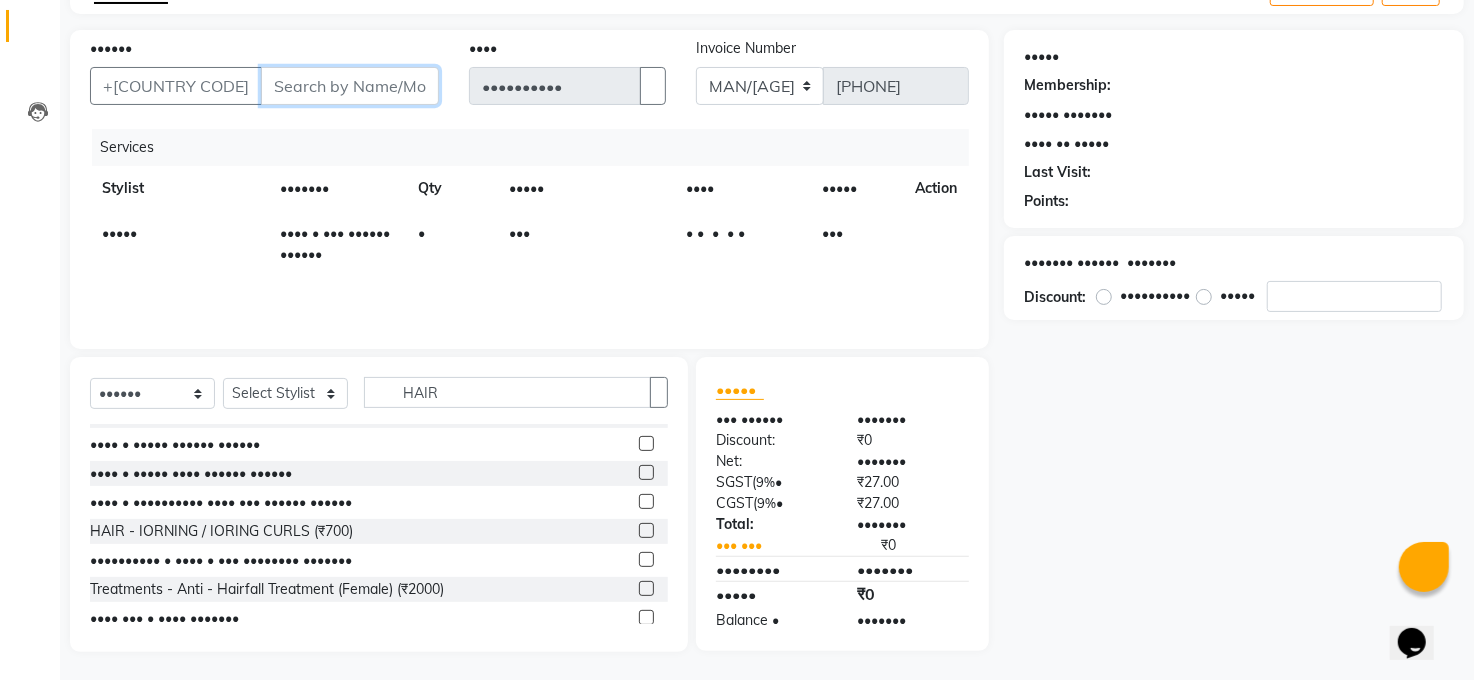 click on "••••••" at bounding box center [350, 86] 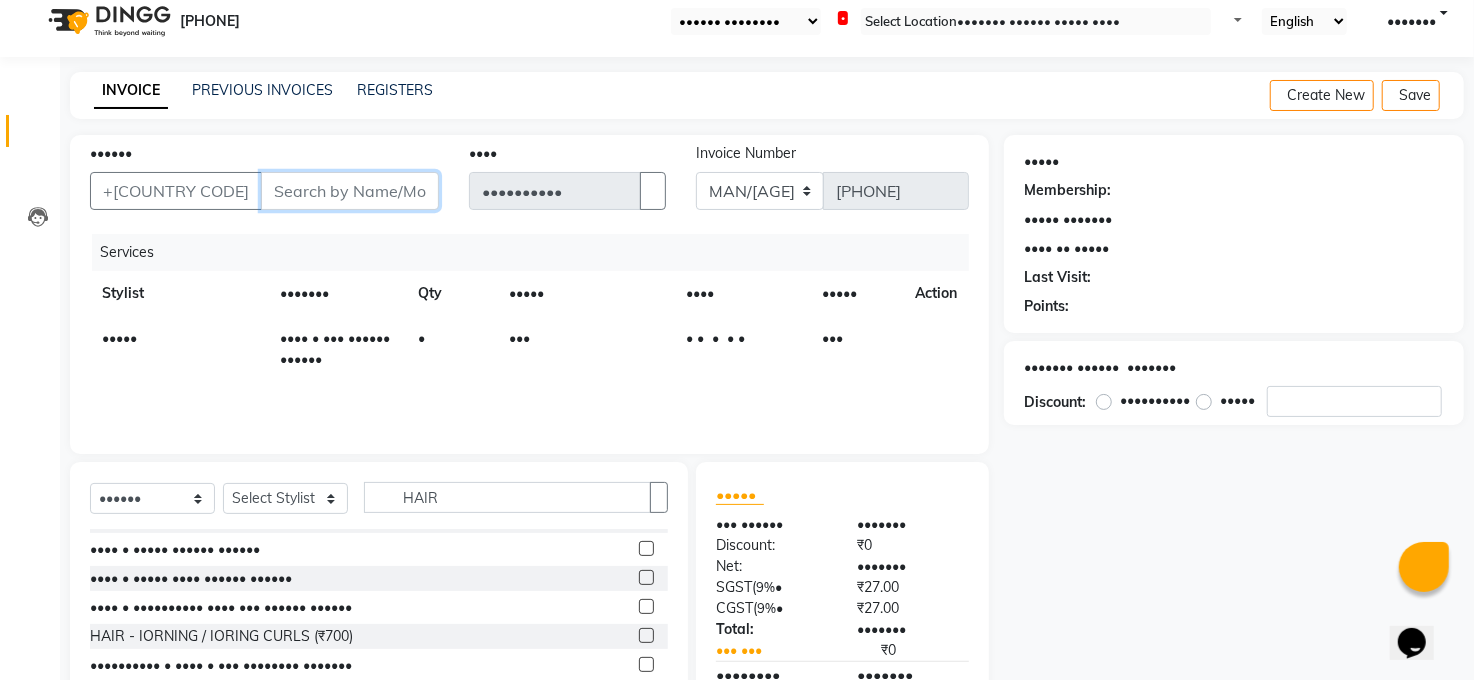 scroll, scrollTop: 0, scrollLeft: 0, axis: both 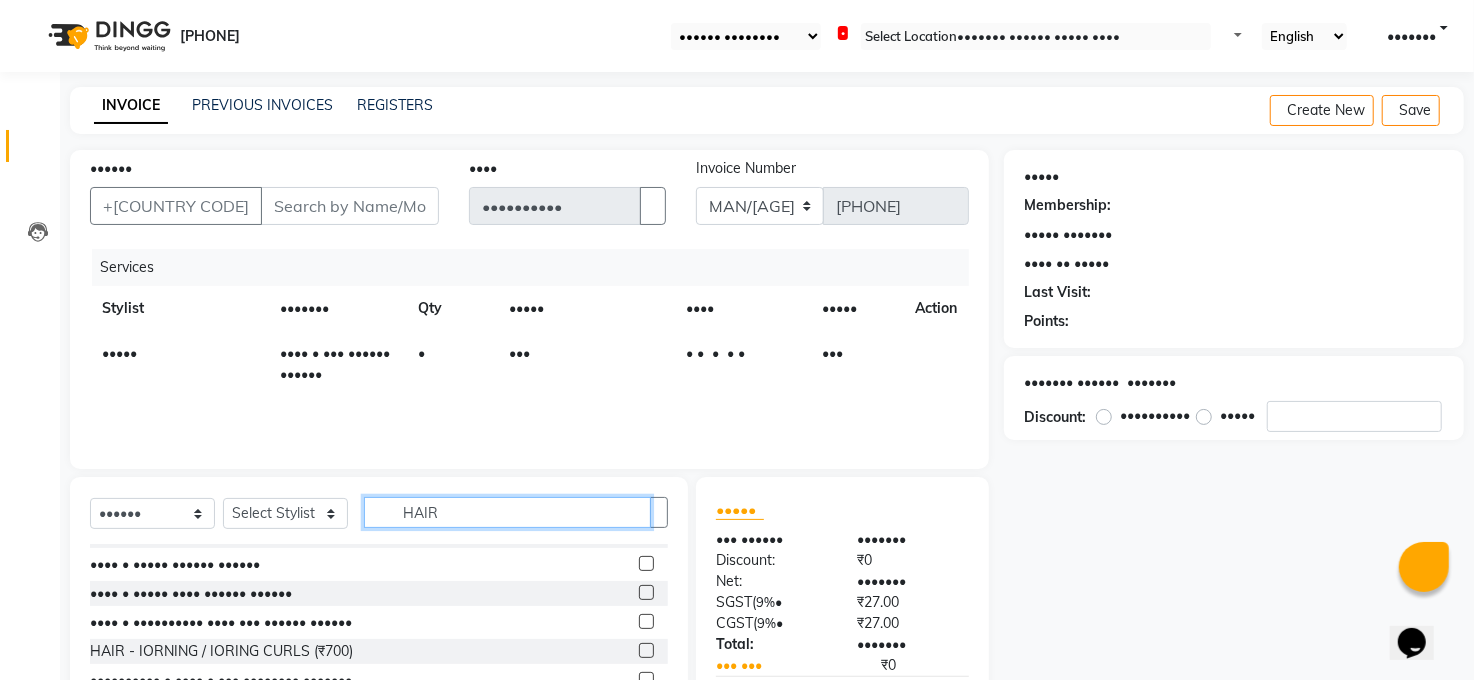 click on "HAIR" at bounding box center (507, 512) 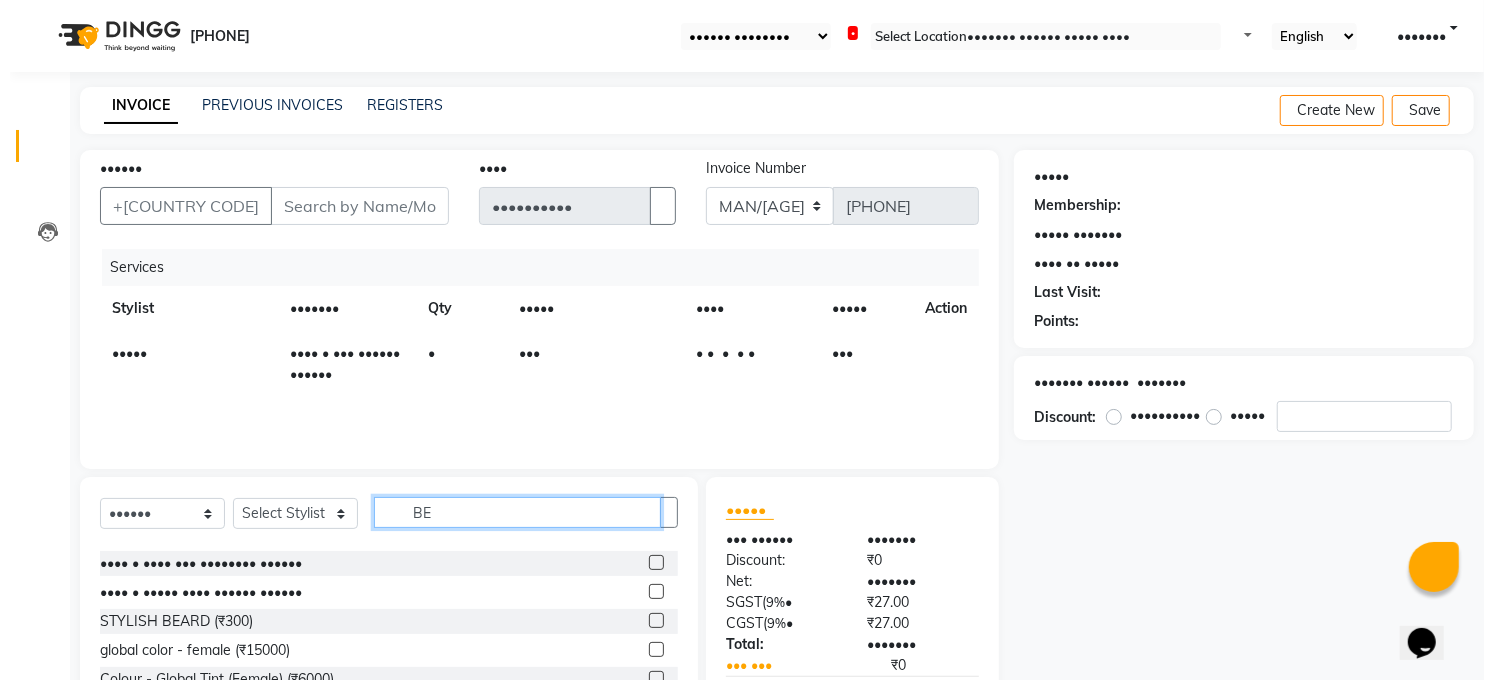 scroll, scrollTop: 0, scrollLeft: 0, axis: both 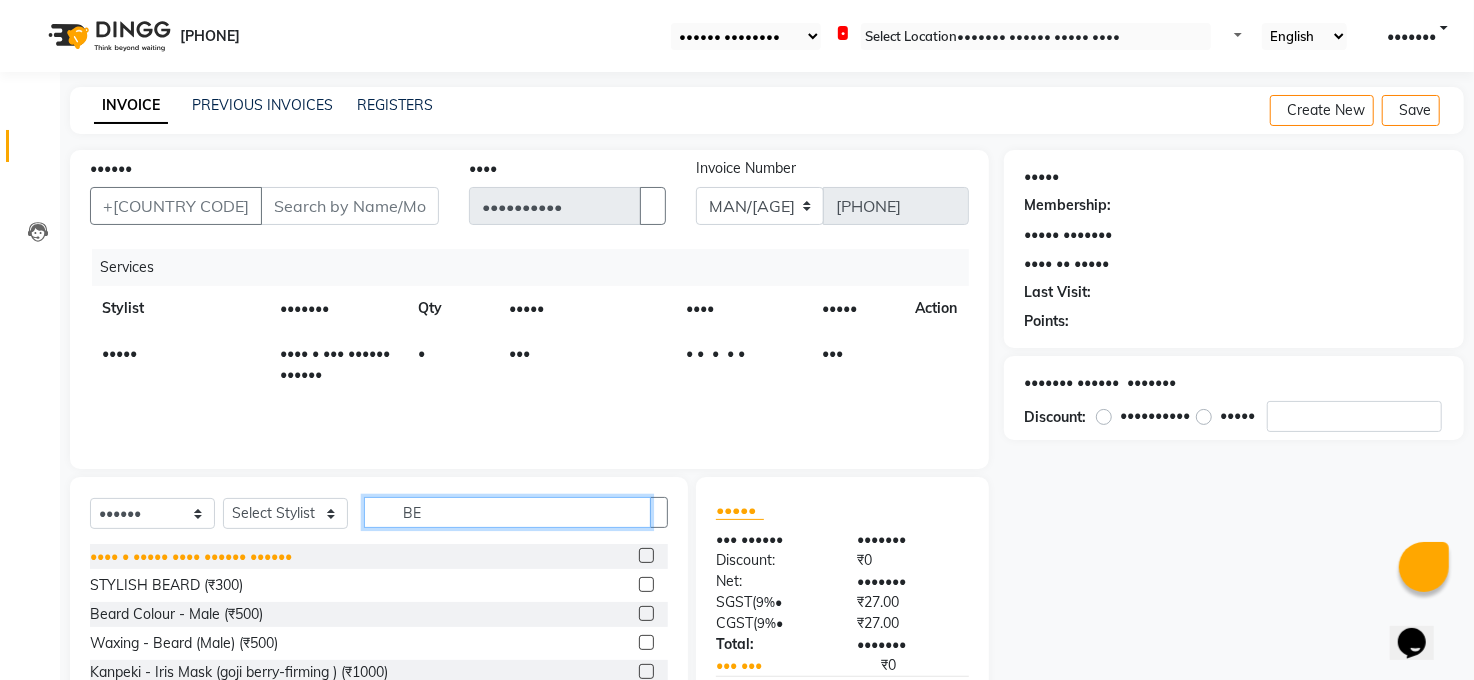 type on "BE" 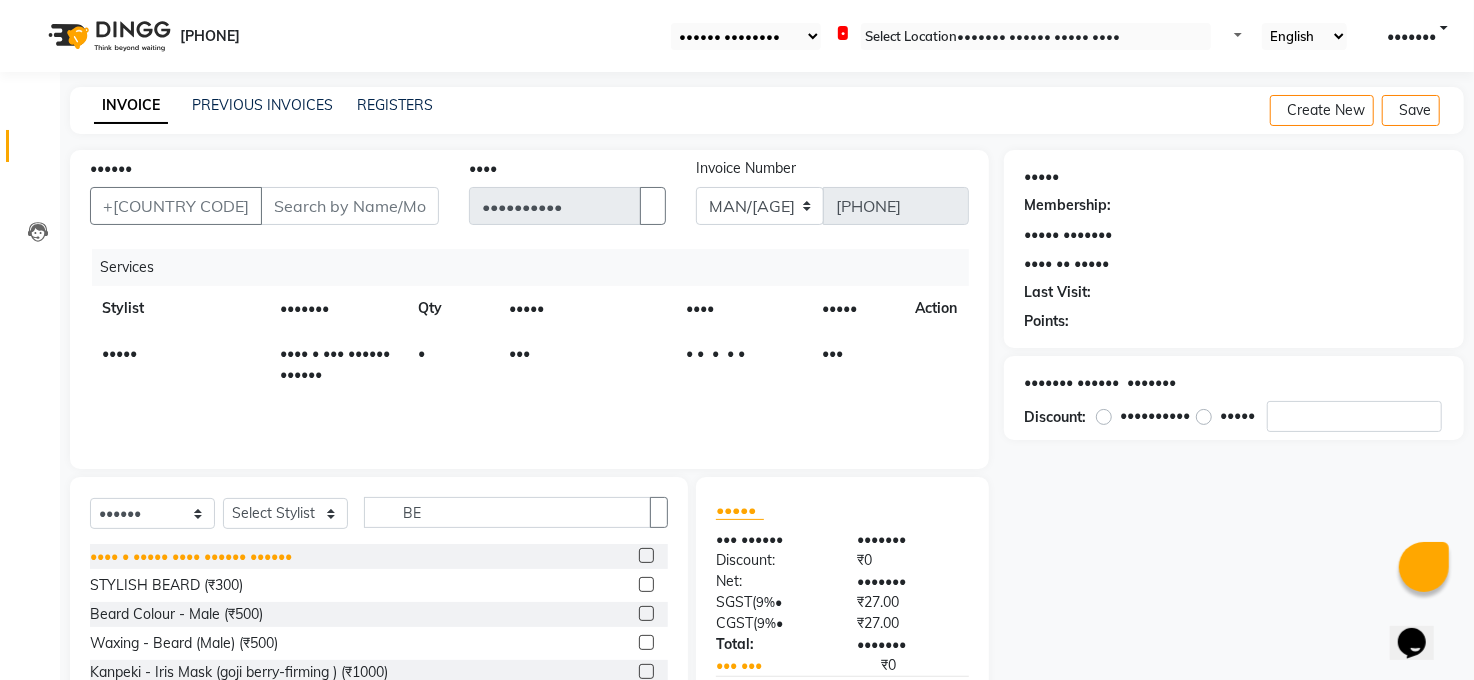 click on "•••• • ••••• •••• •••••• ••••••" at bounding box center [191, 556] 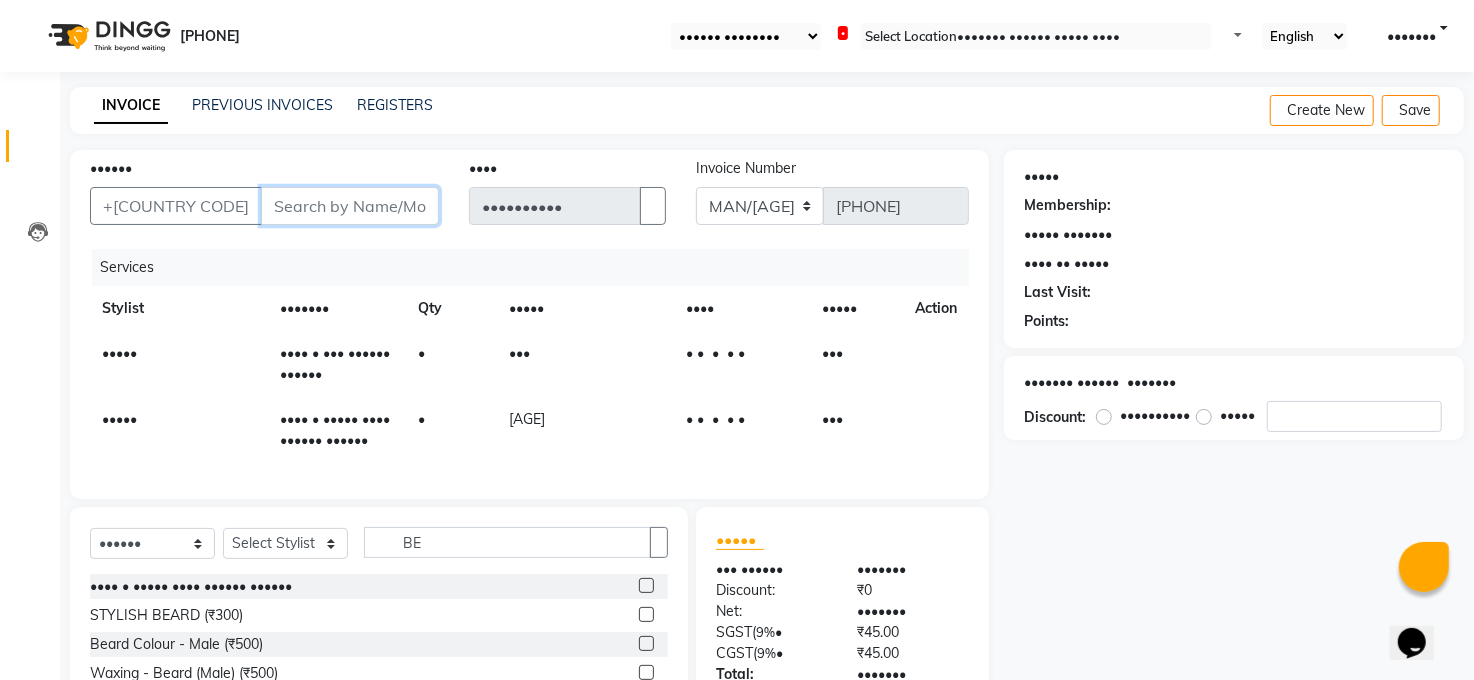 click on "••••••" at bounding box center [350, 206] 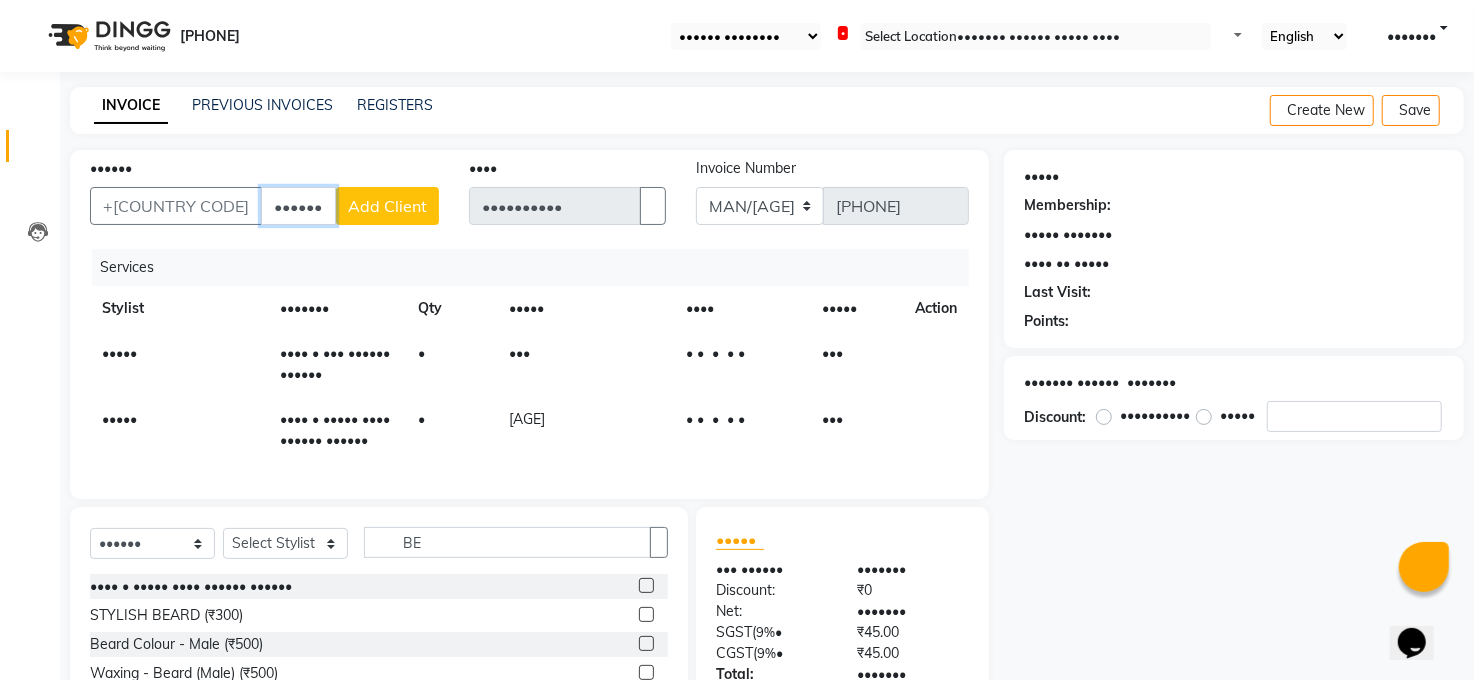 type on "••••••••••" 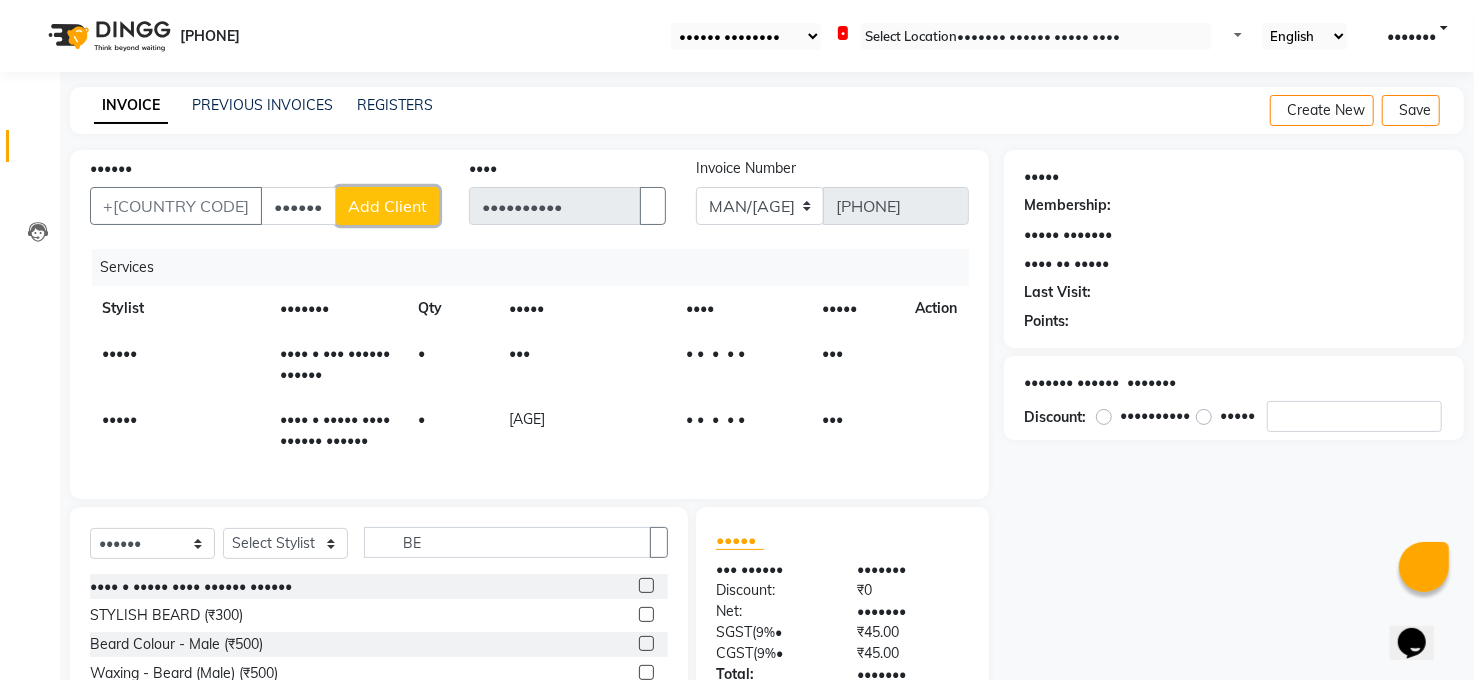 click on "Add Client" at bounding box center (387, 206) 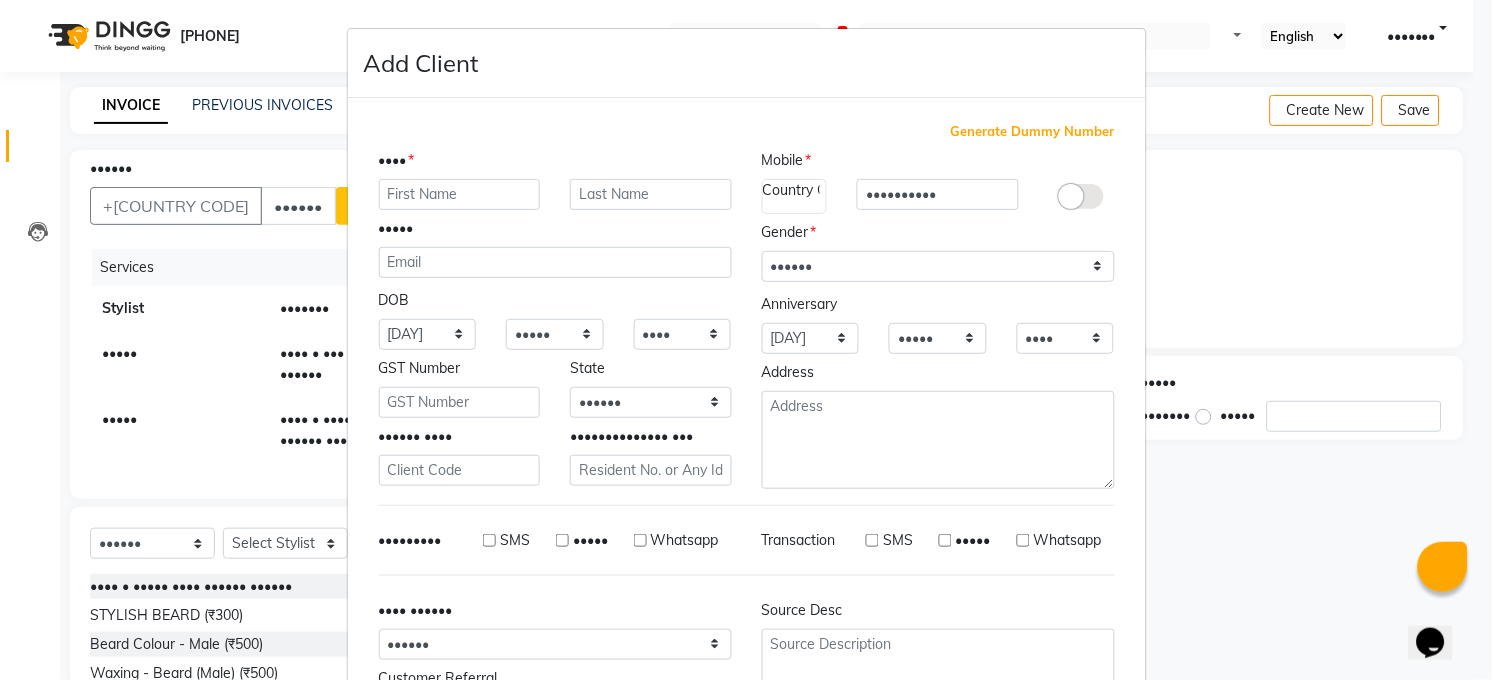 click at bounding box center (460, 194) 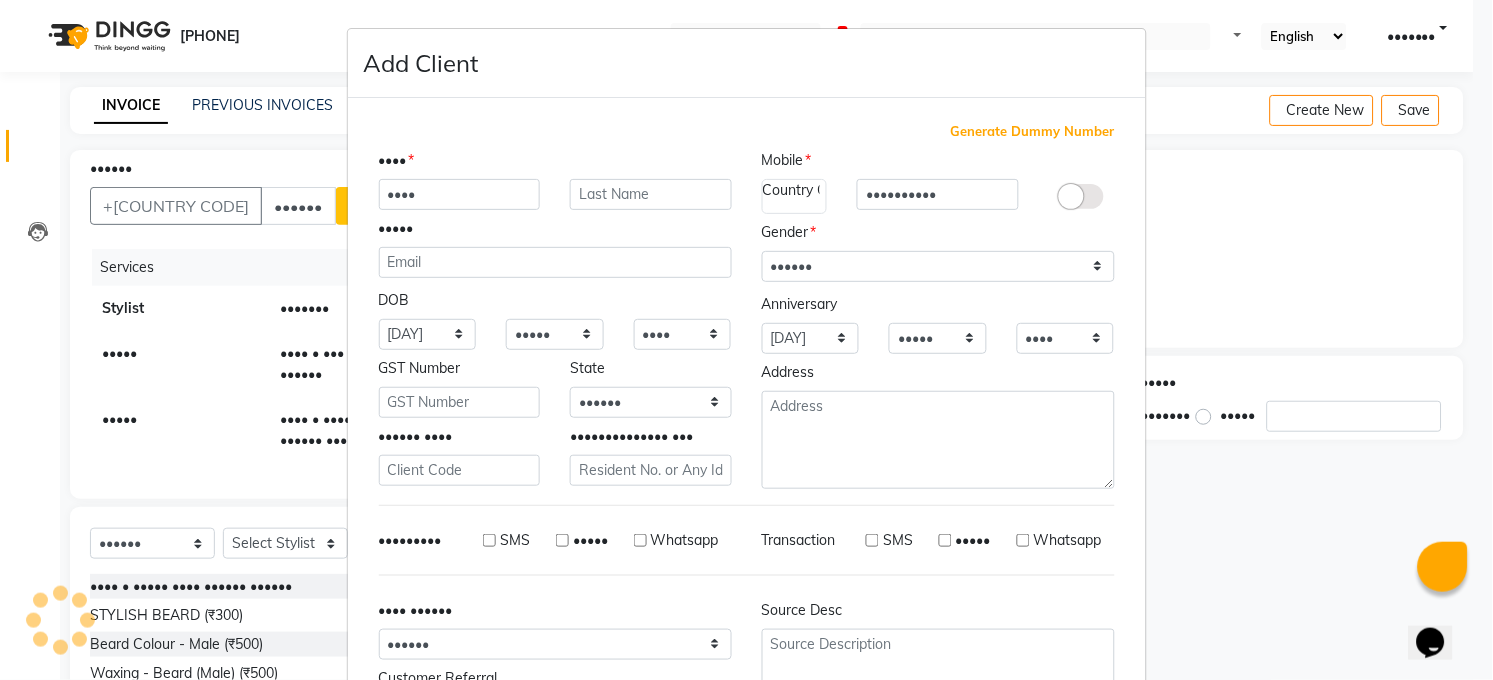 type on "••••" 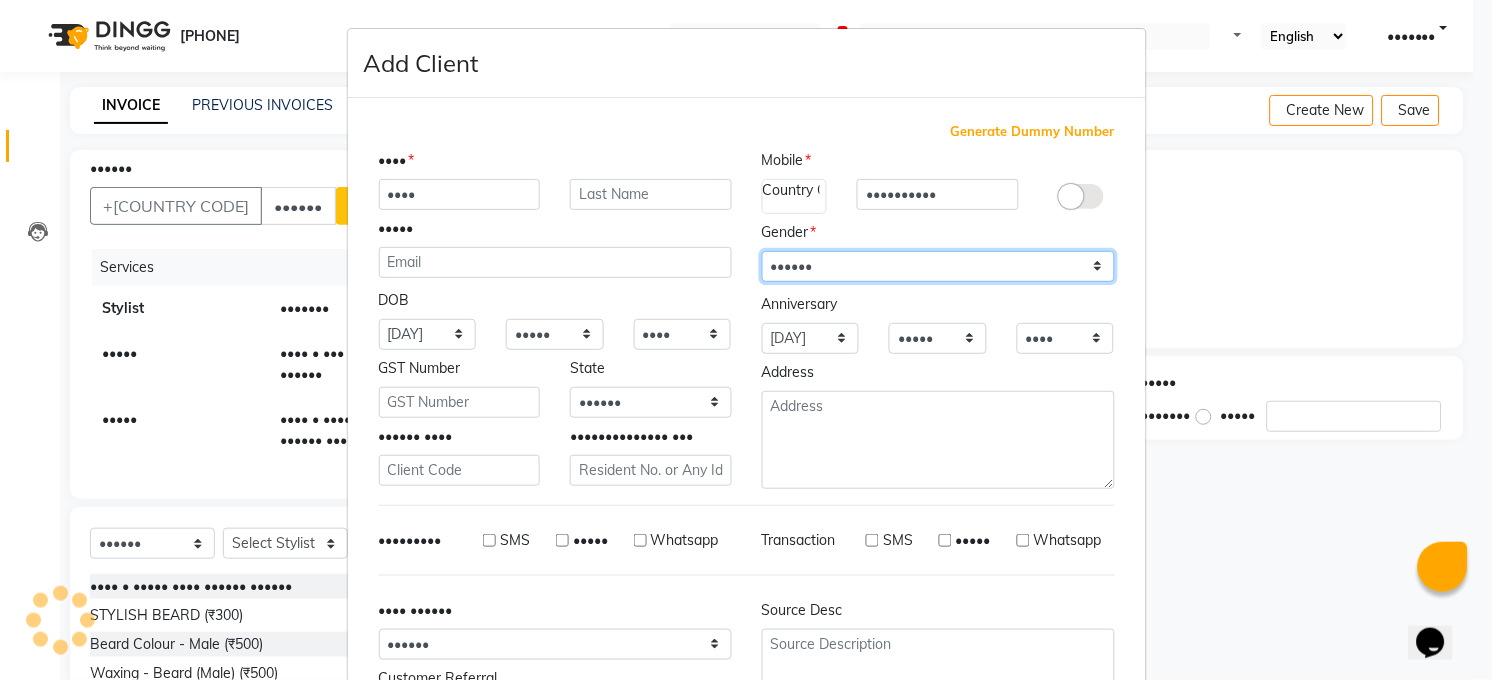 drag, startPoint x: 950, startPoint y: 254, endPoint x: 944, endPoint y: 269, distance: 16.155495 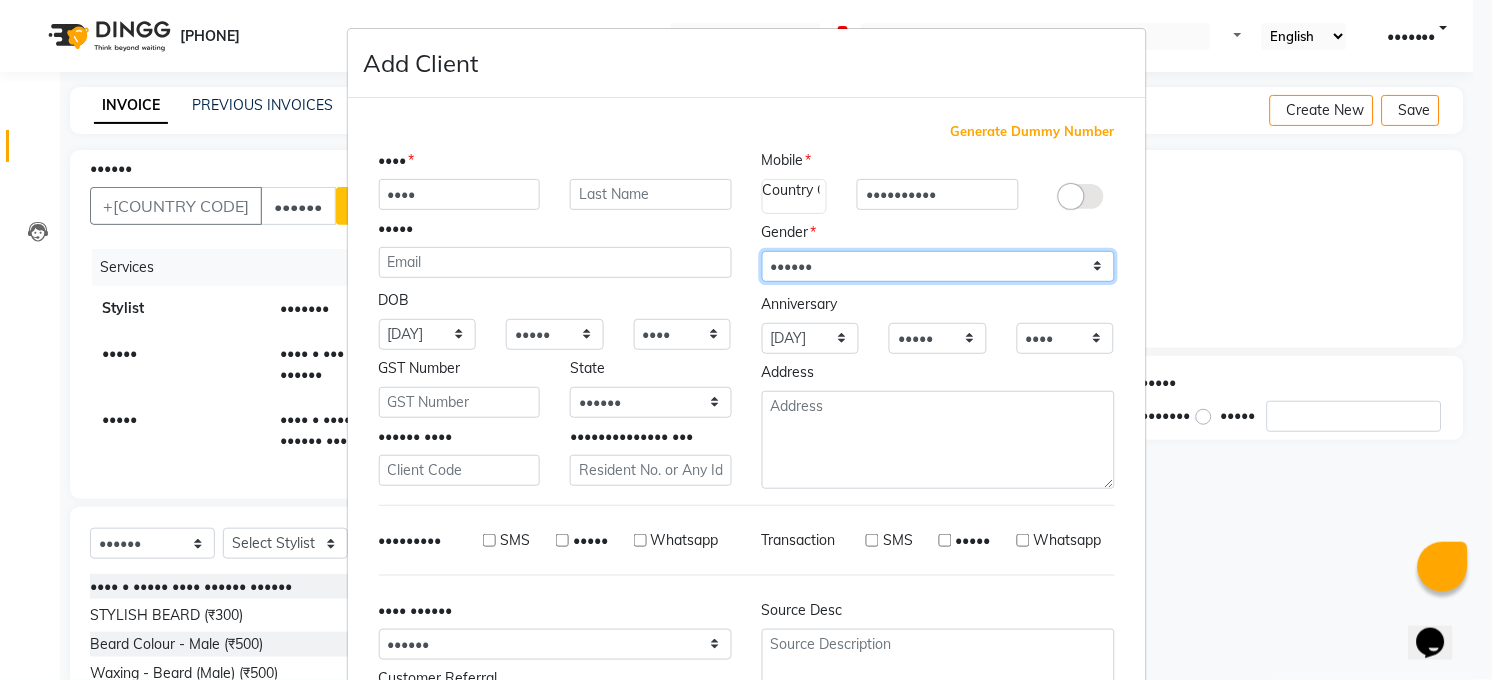 select on "male" 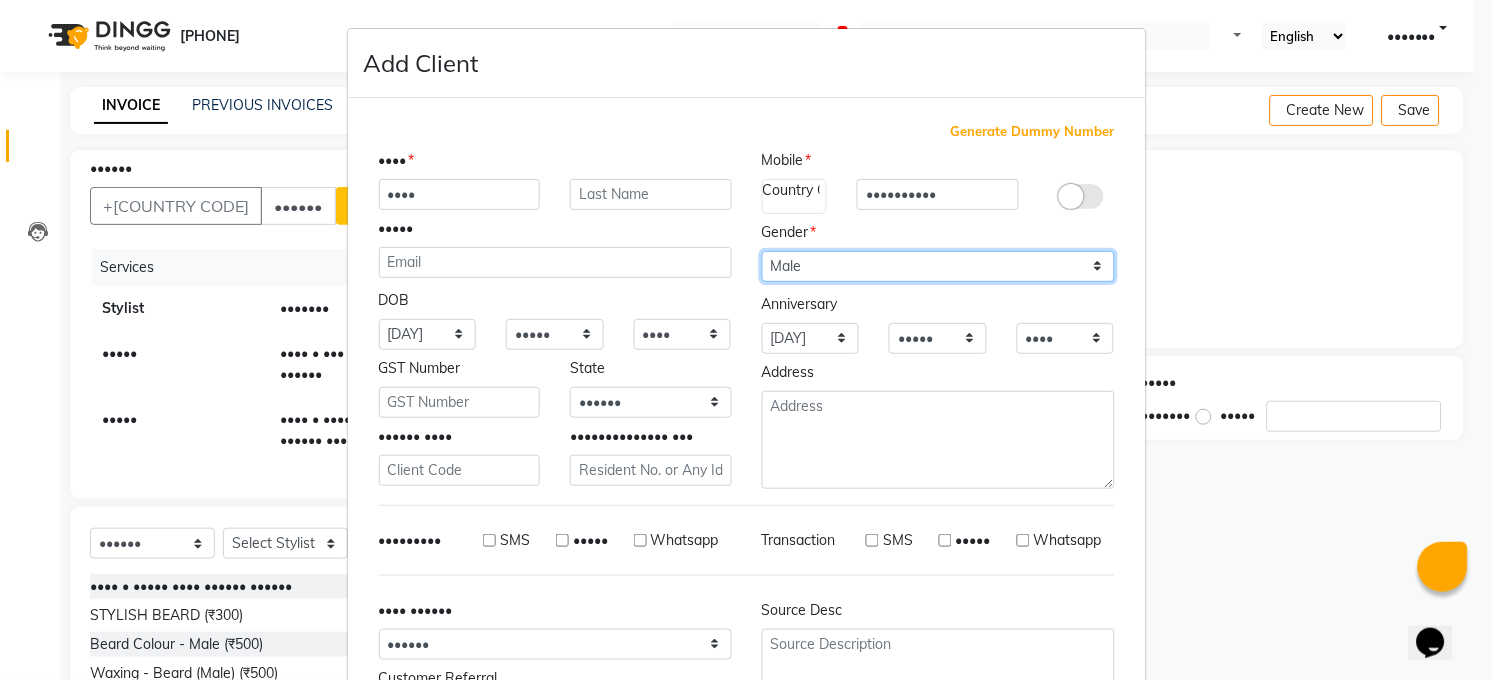 click on "Select Male Female Other Prefer Not To Say" at bounding box center [938, 266] 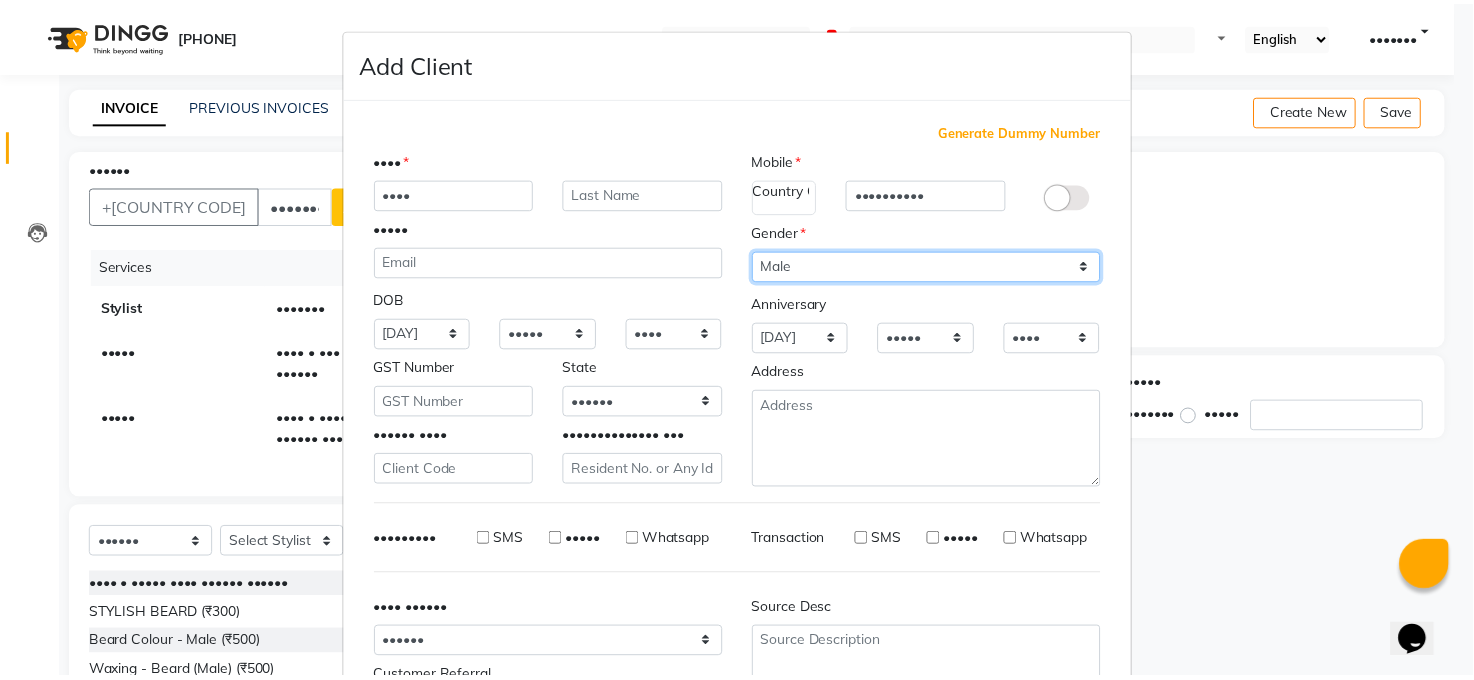 scroll, scrollTop: 169, scrollLeft: 0, axis: vertical 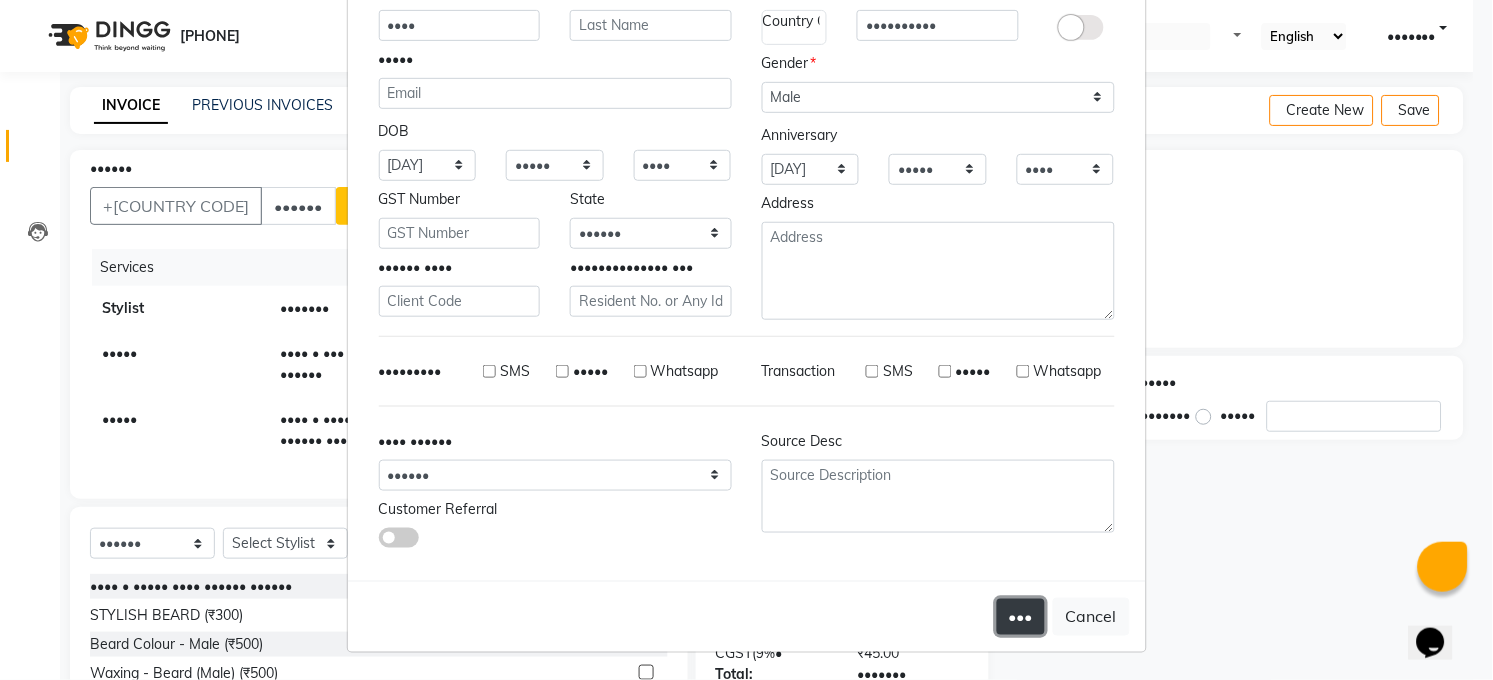 click on "•••" at bounding box center [1021, 617] 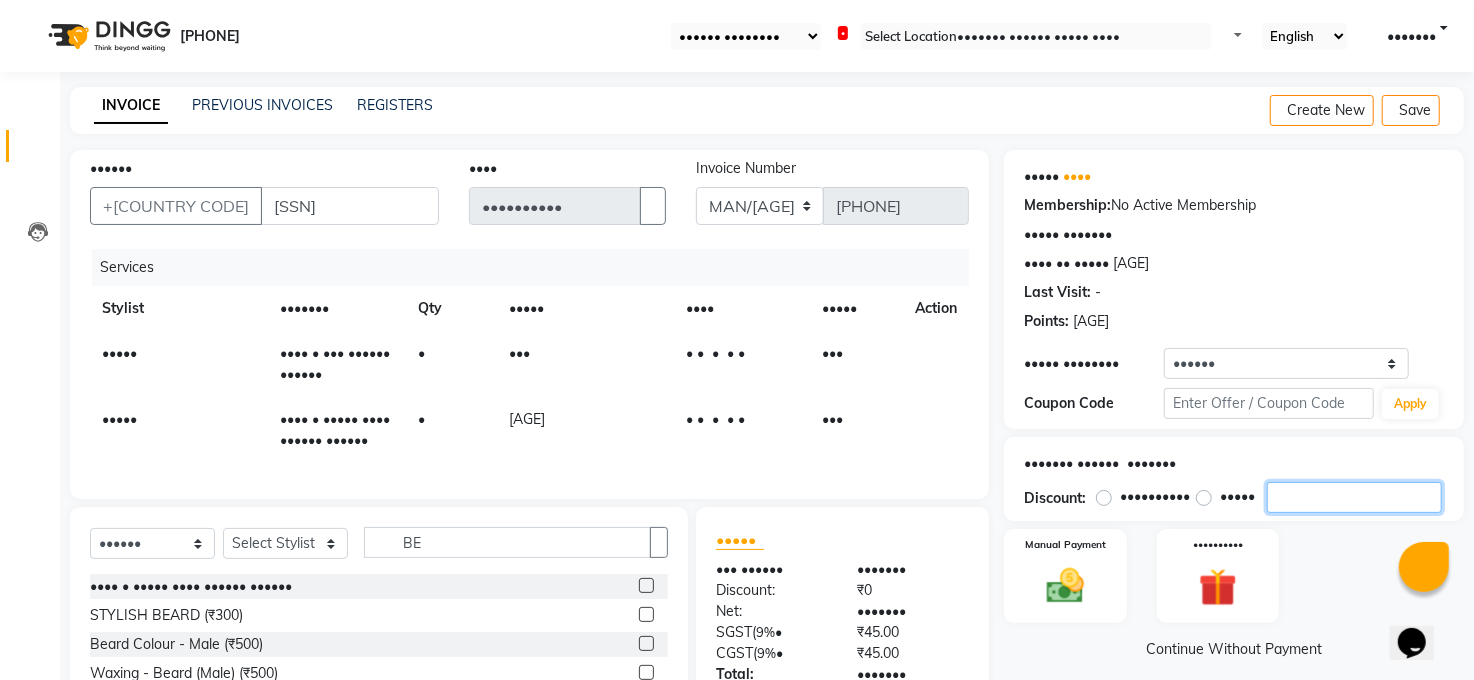 click on "[AGE]" at bounding box center (1354, 497) 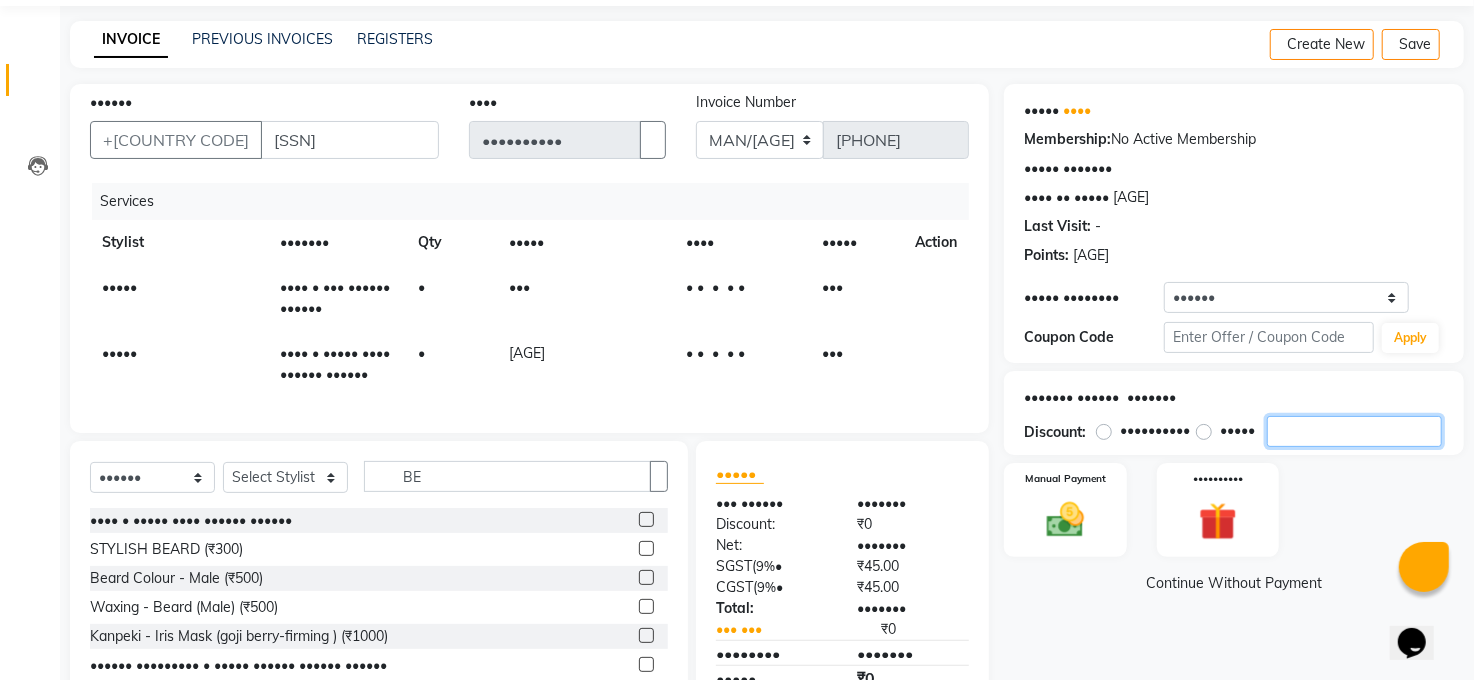 scroll, scrollTop: 169, scrollLeft: 0, axis: vertical 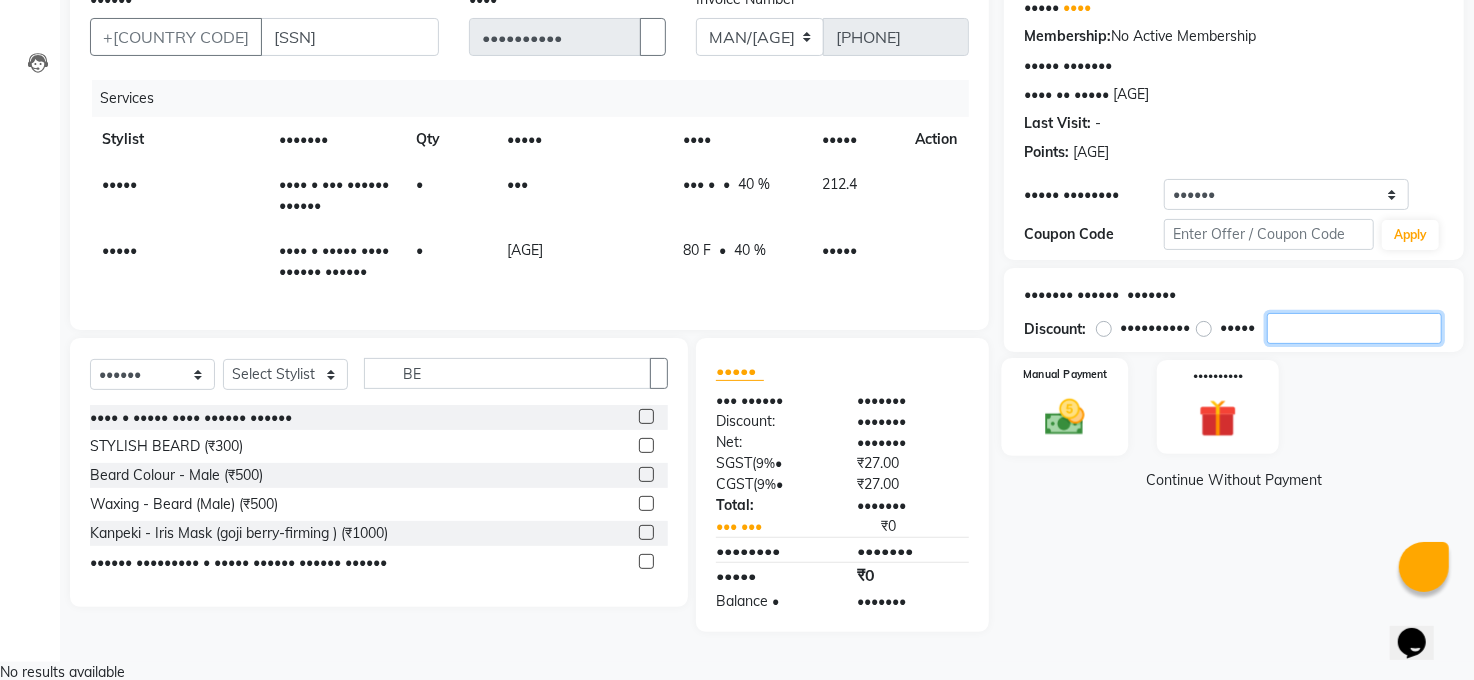 type on "••" 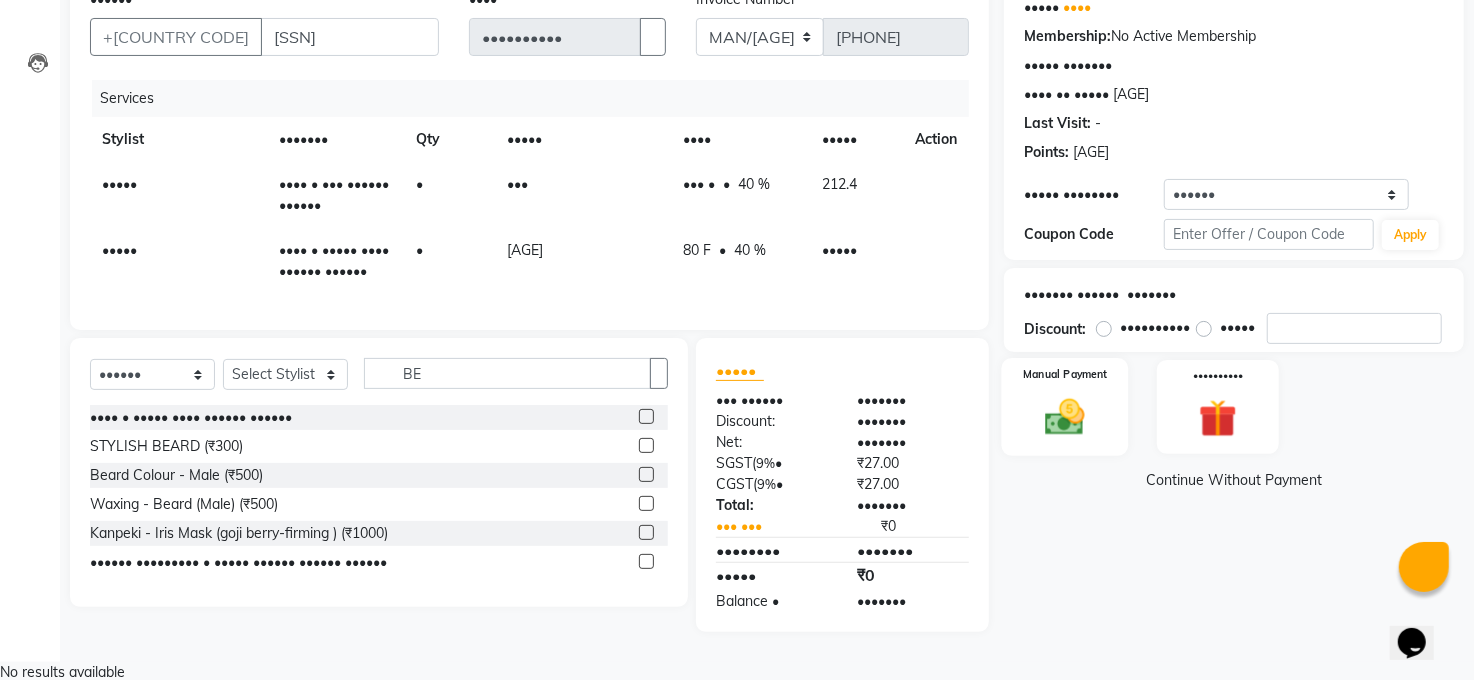 click on "Manual Payment" at bounding box center (1065, 407) 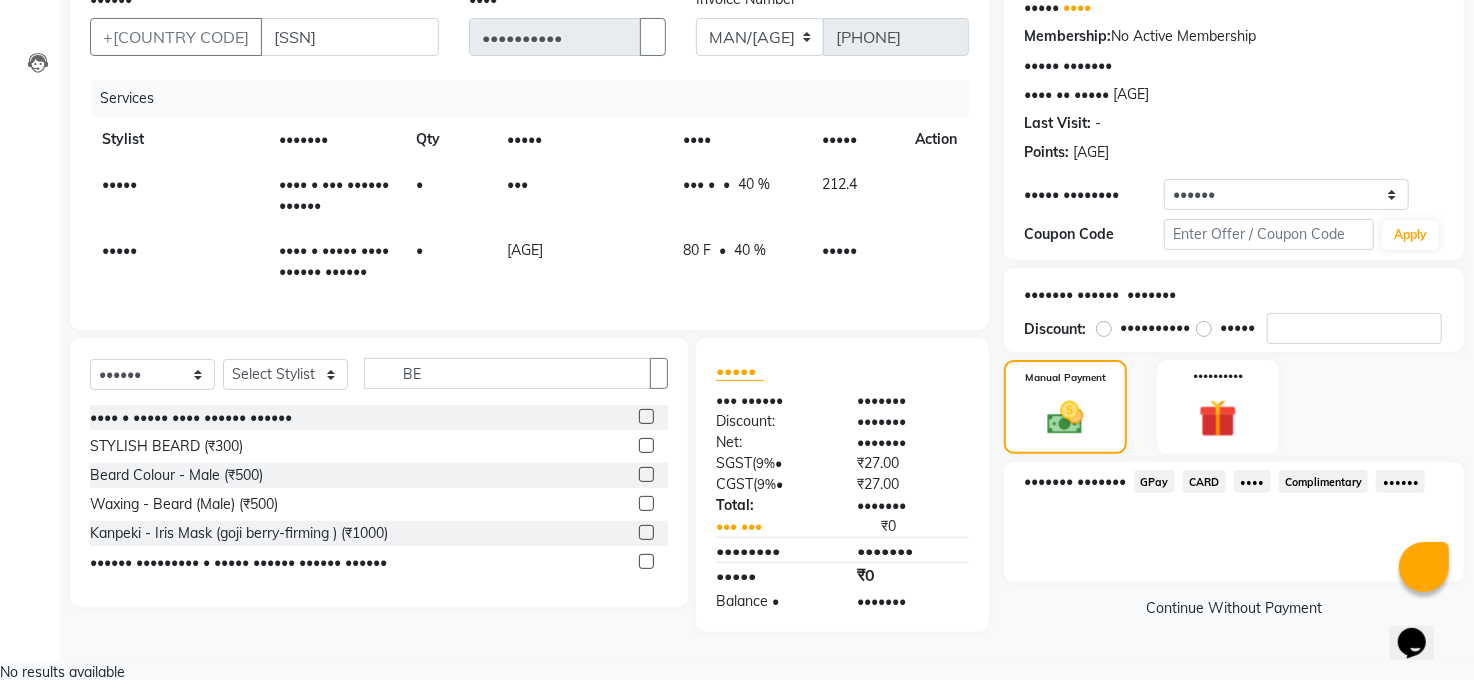 click on "GPay" at bounding box center (1154, 481) 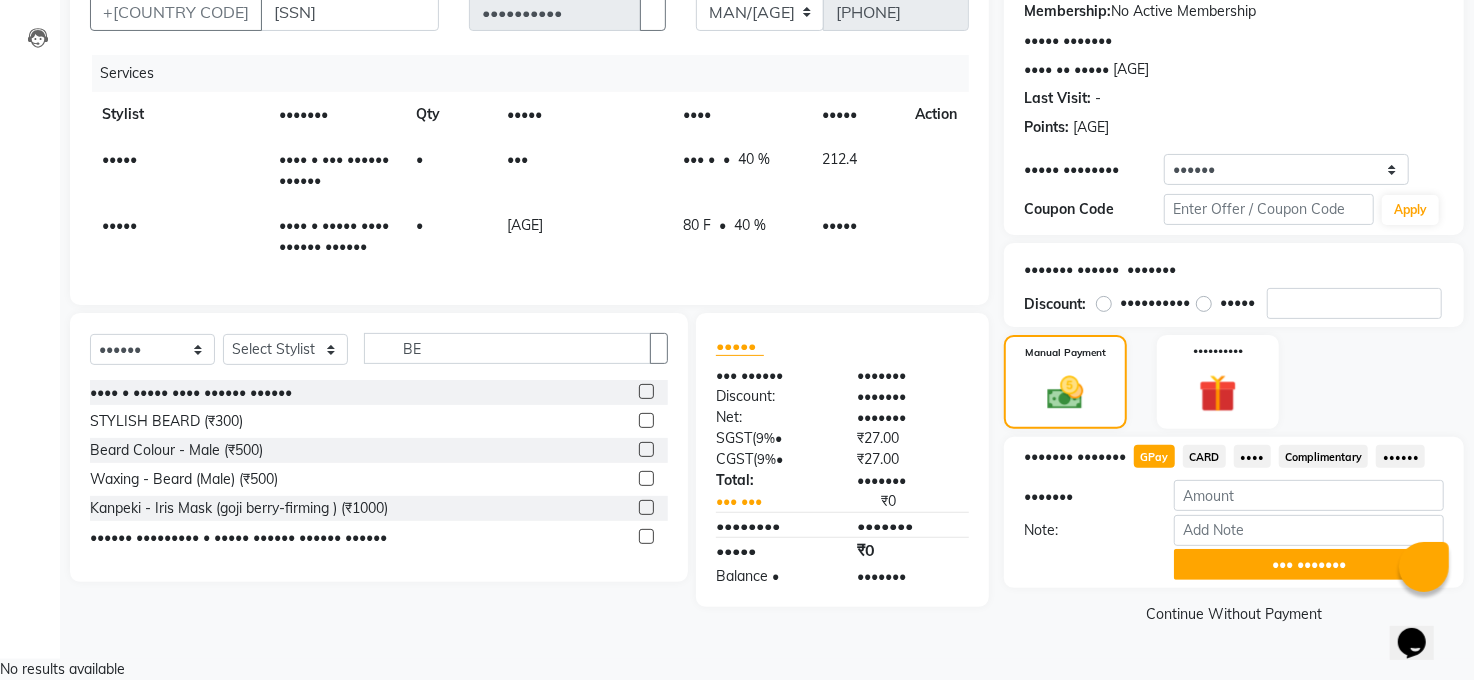 scroll, scrollTop: 201, scrollLeft: 0, axis: vertical 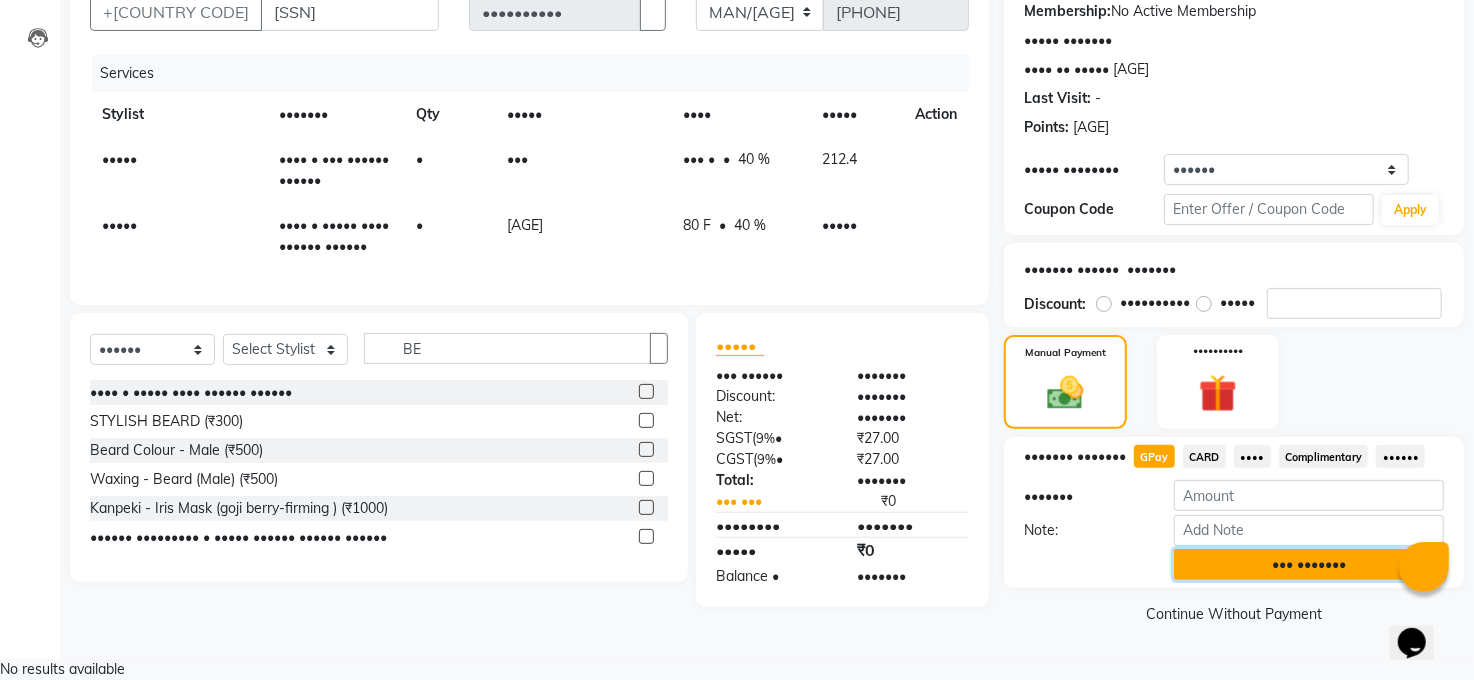 click on "••• •••••••" at bounding box center (1309, 564) 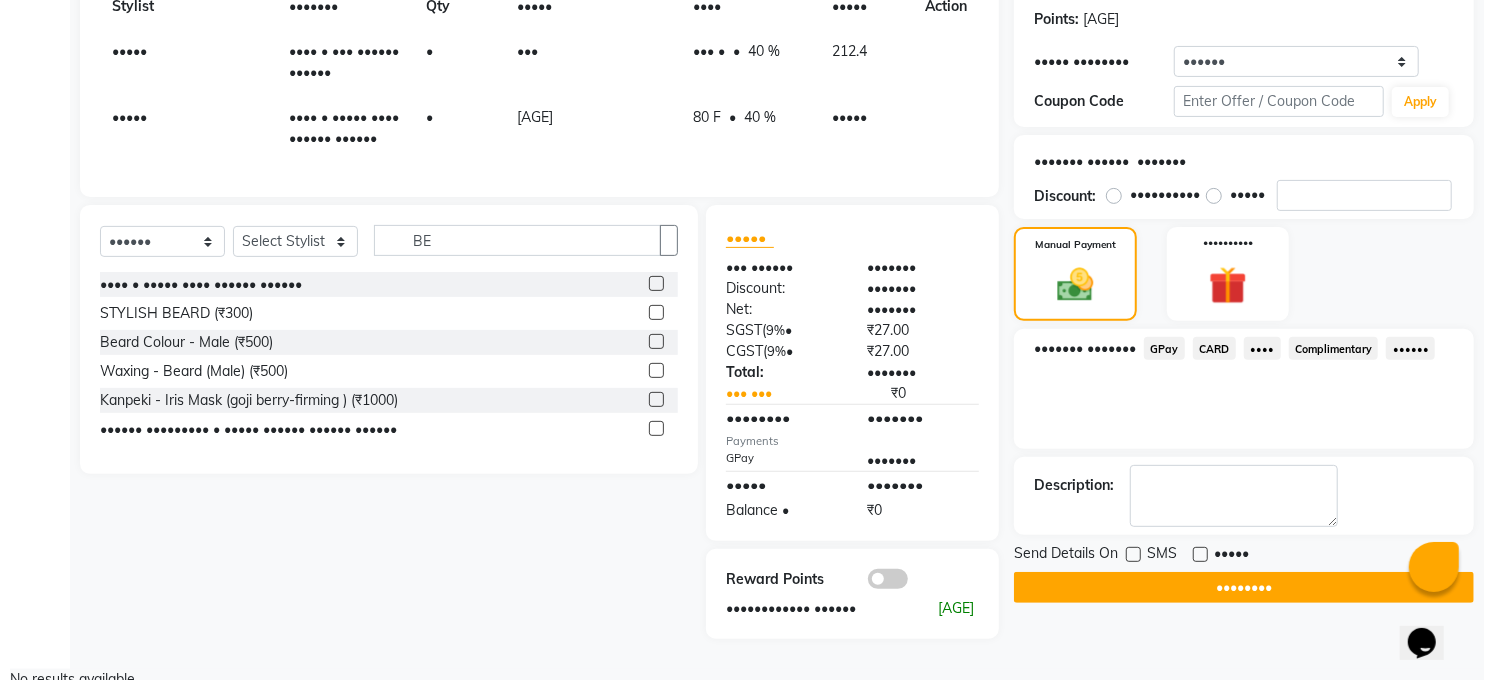 scroll, scrollTop: 310, scrollLeft: 0, axis: vertical 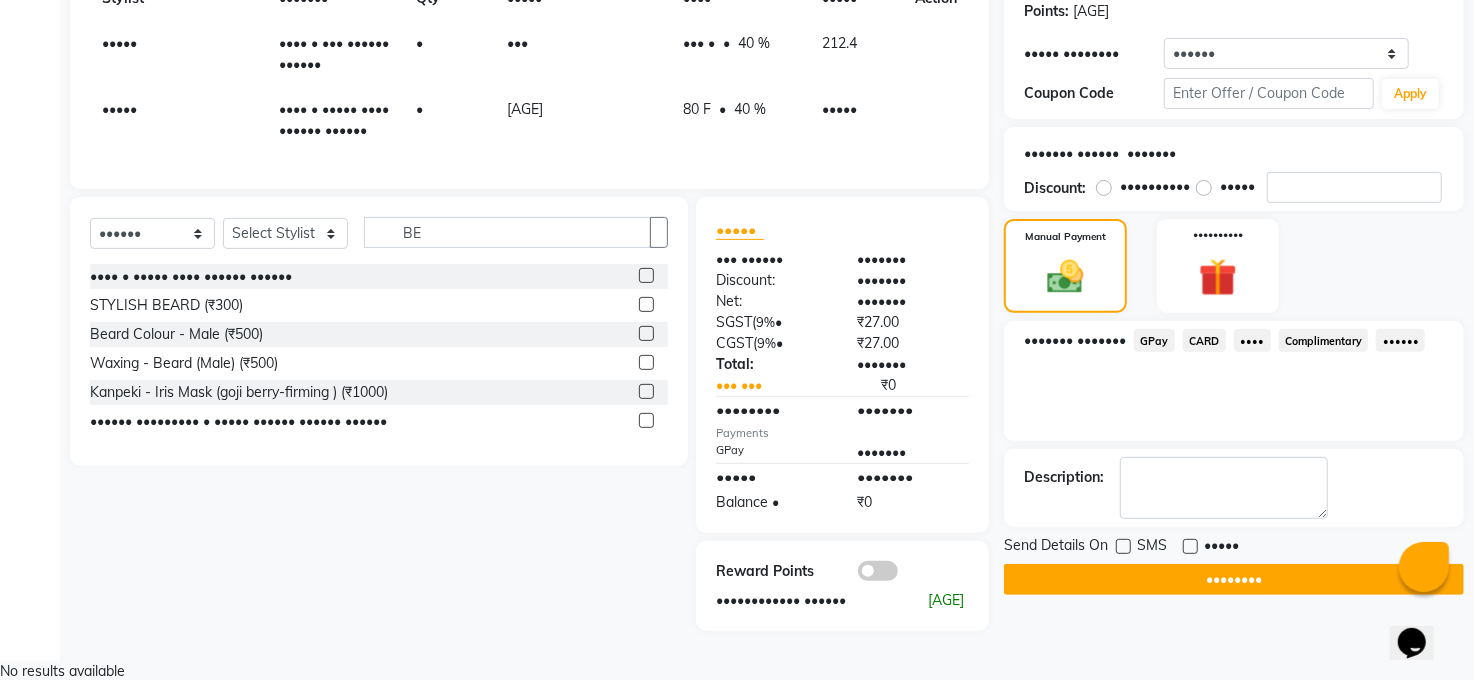 click at bounding box center [878, 571] 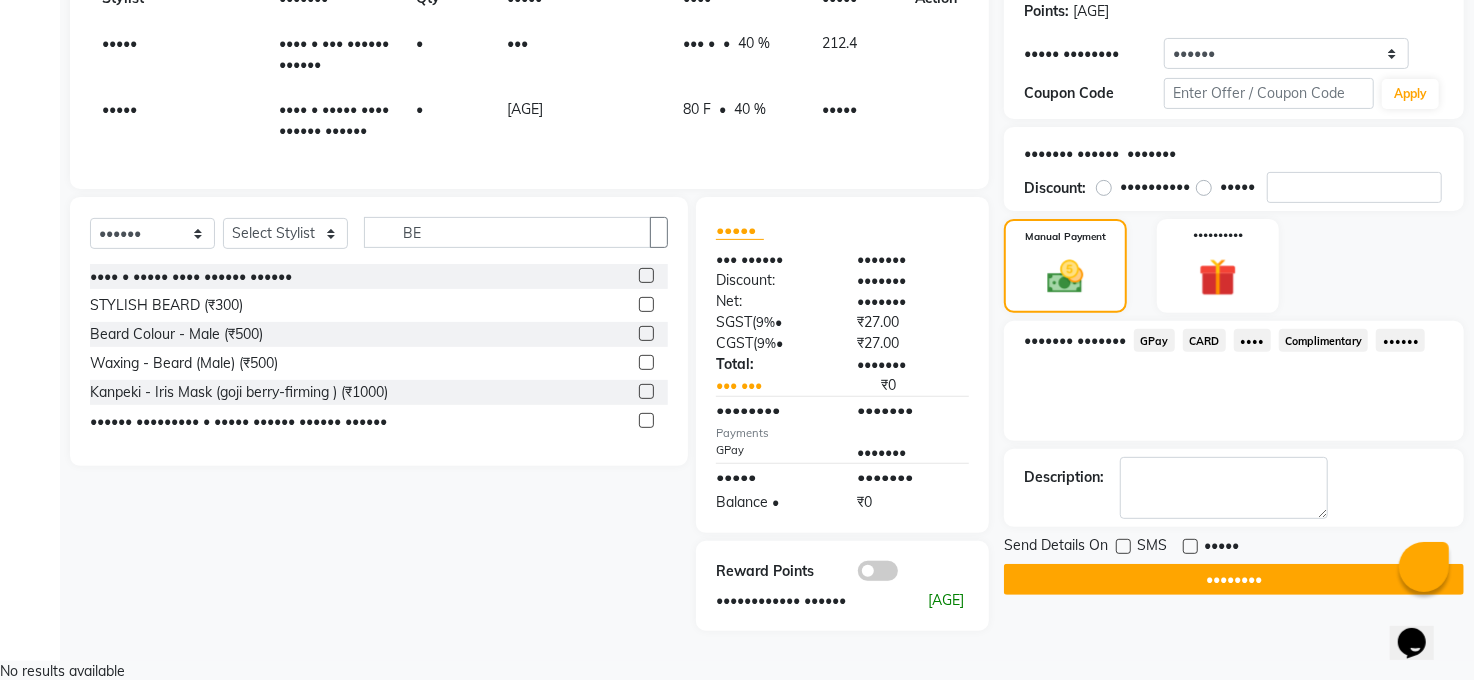 click at bounding box center [858, 576] 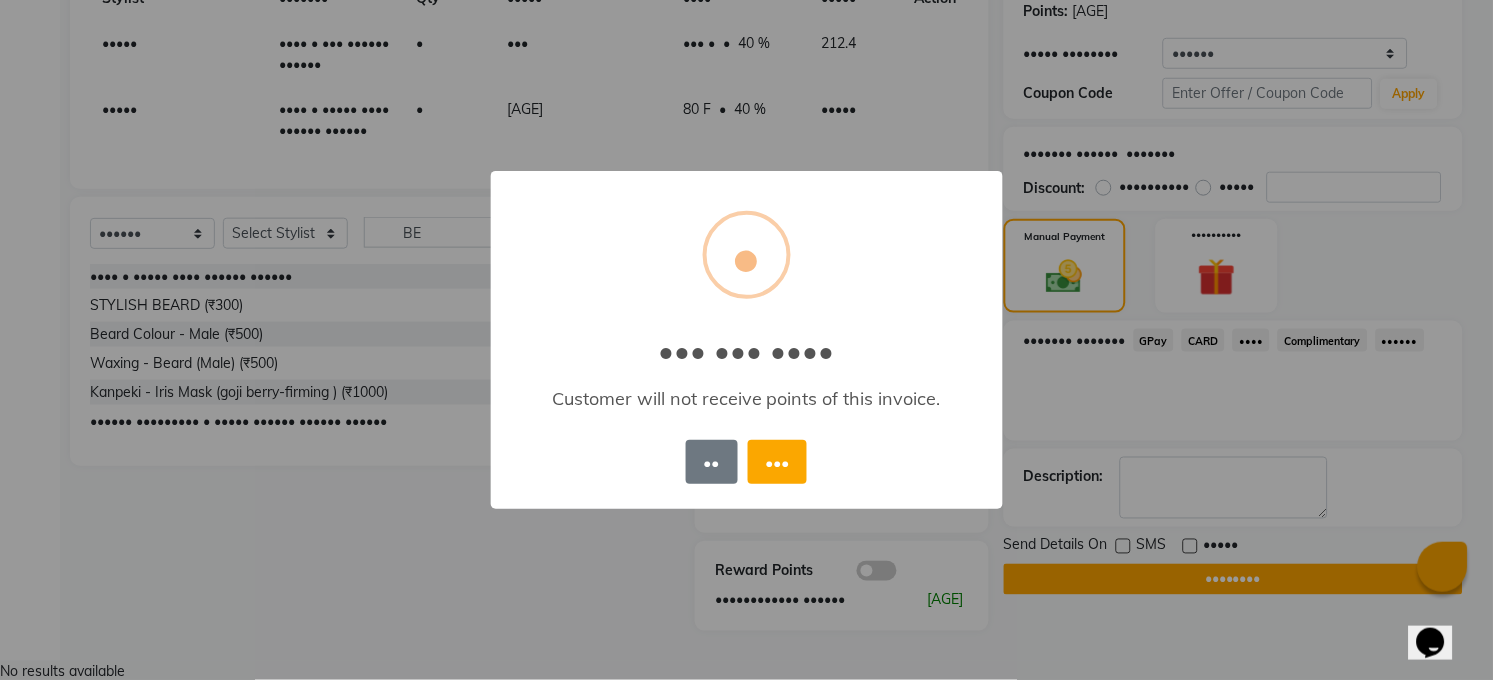 drag, startPoint x: 789, startPoint y: 467, endPoint x: 979, endPoint y: 520, distance: 197.25365 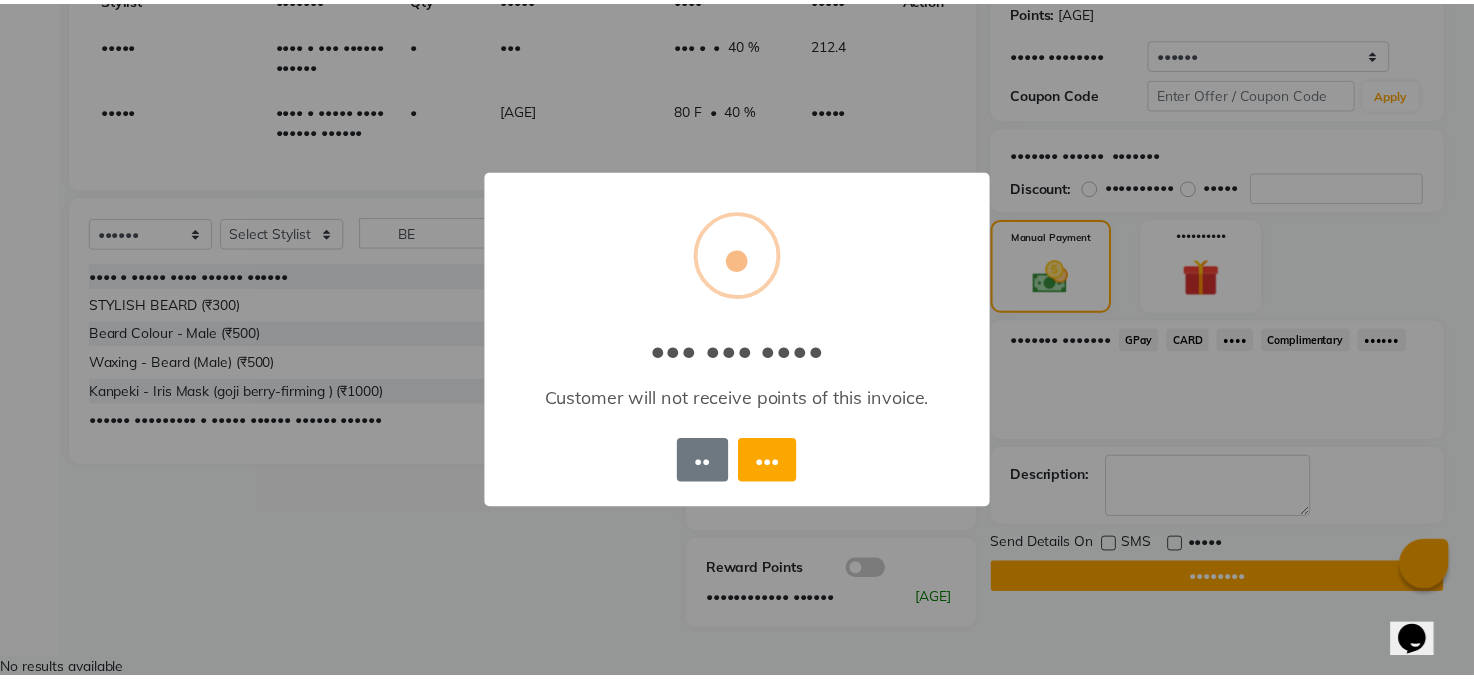 scroll, scrollTop: 280, scrollLeft: 0, axis: vertical 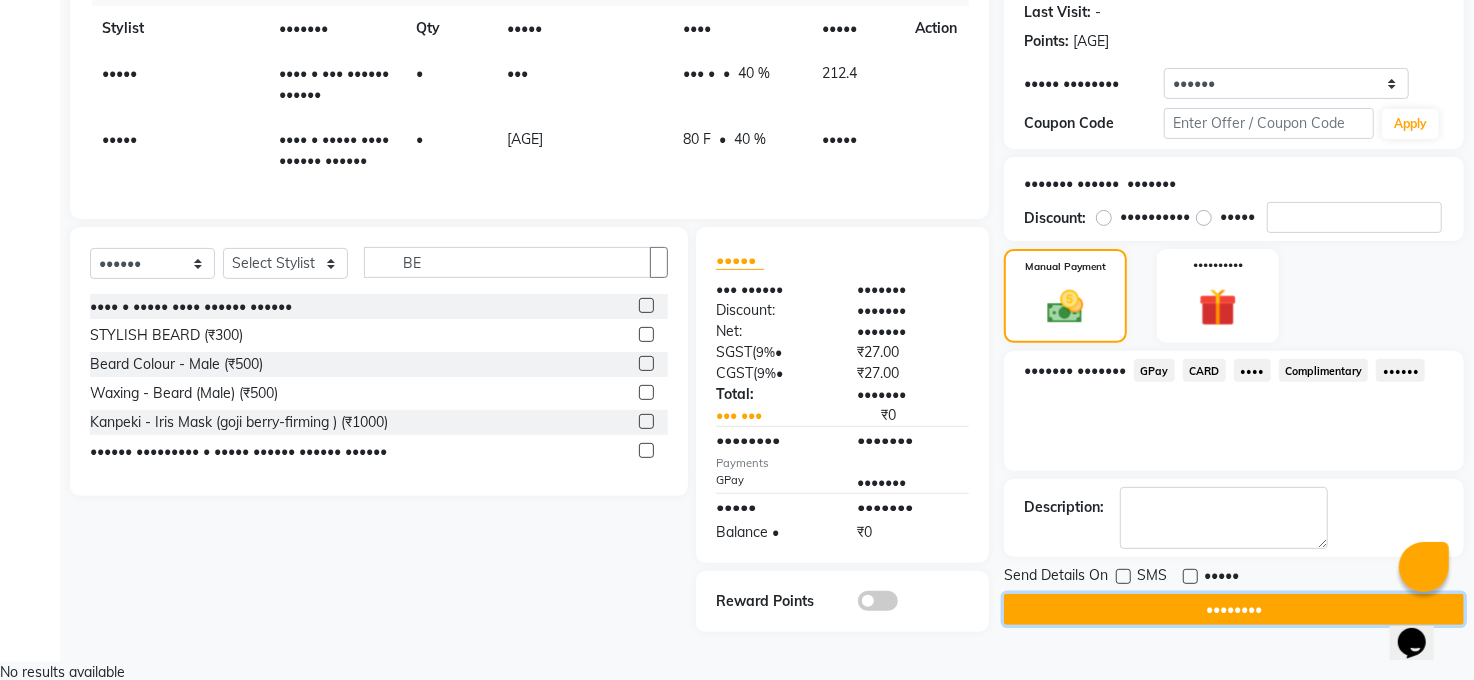 click on "••••••••" at bounding box center [1234, 609] 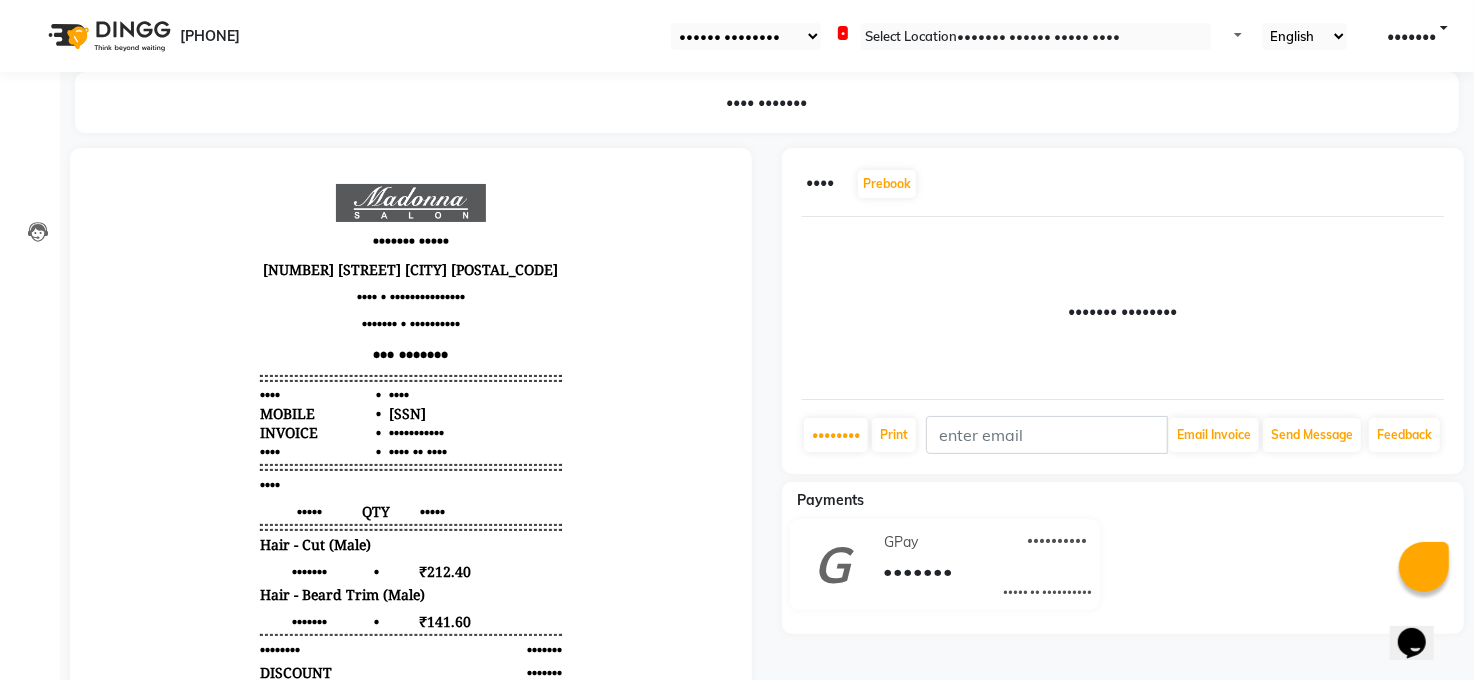 scroll, scrollTop: 0, scrollLeft: 0, axis: both 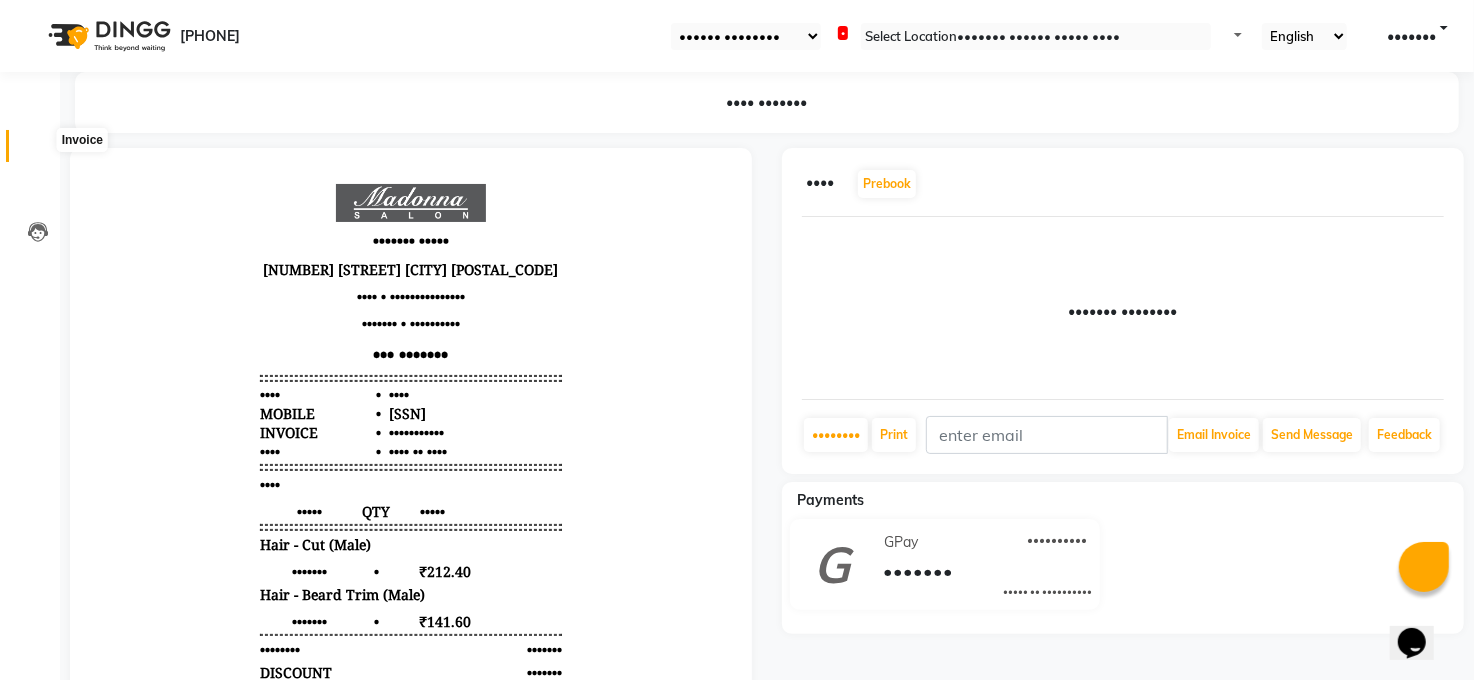 click at bounding box center (37, 151) 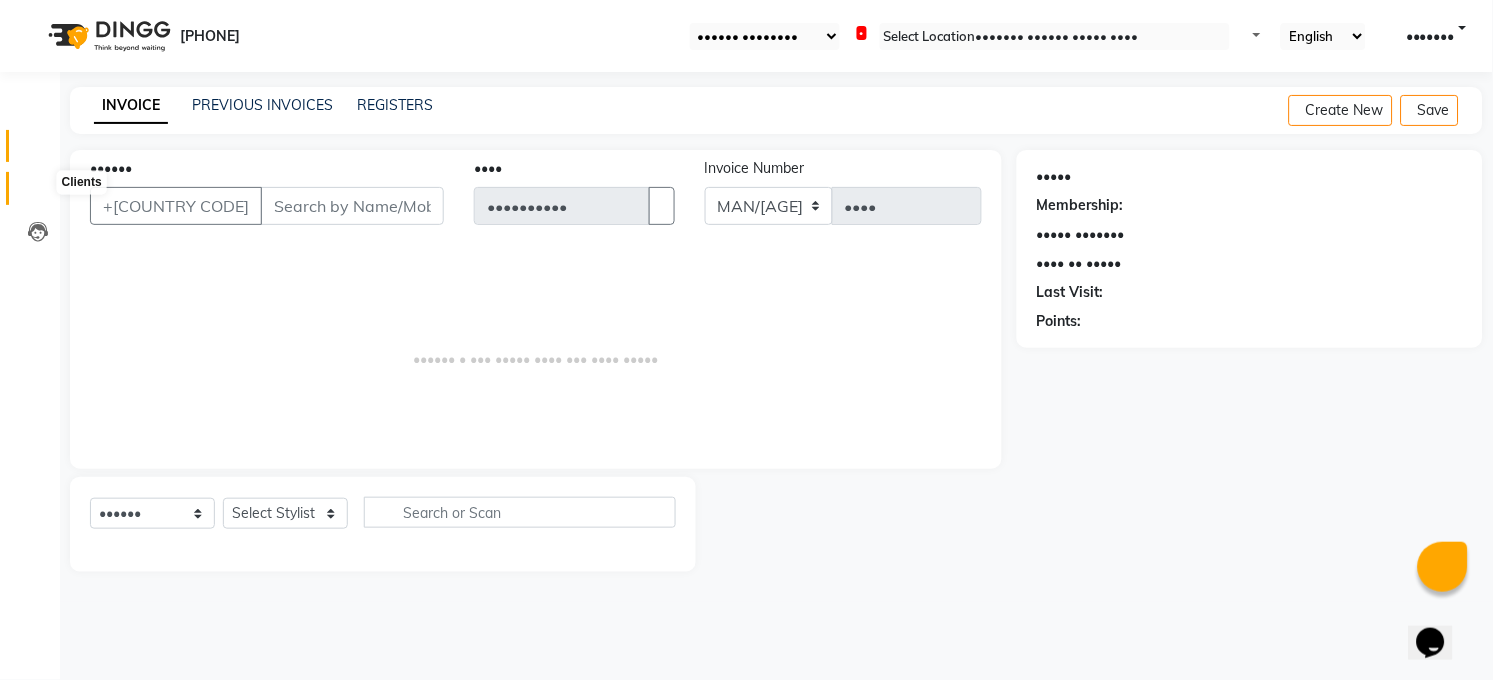 drag, startPoint x: 39, startPoint y: 183, endPoint x: 19, endPoint y: 197, distance: 24.41311 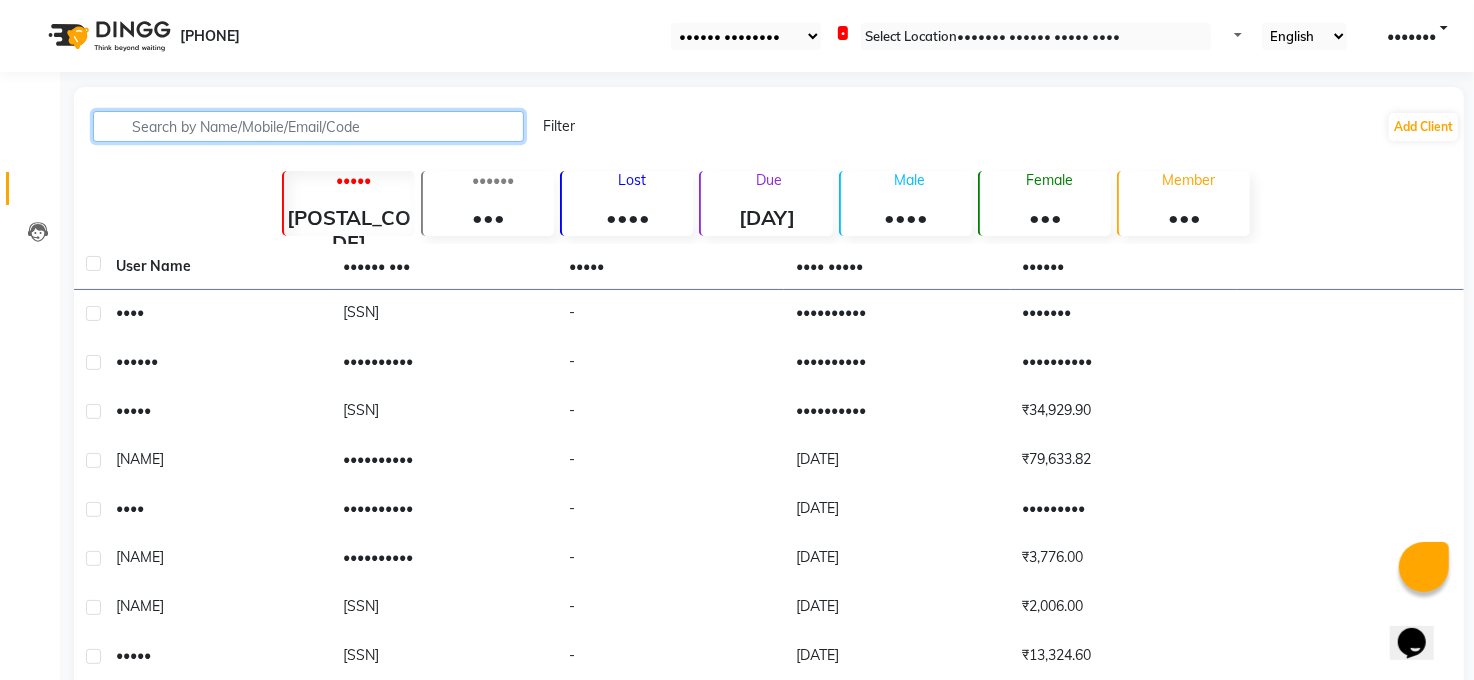 click at bounding box center (308, 126) 